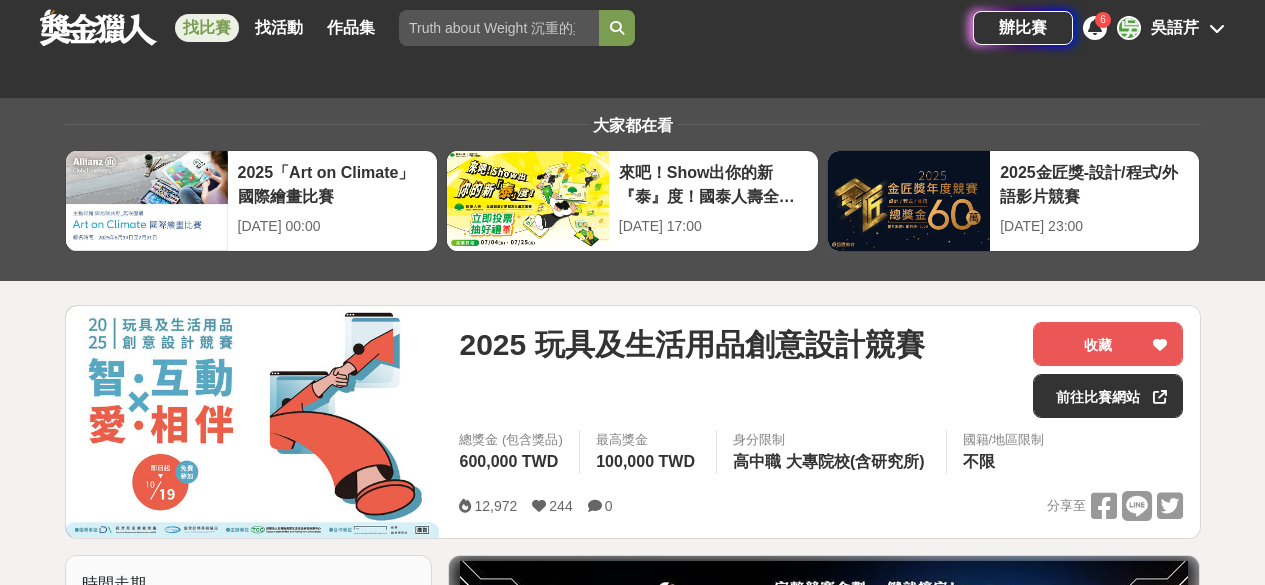 scroll, scrollTop: 4041, scrollLeft: 0, axis: vertical 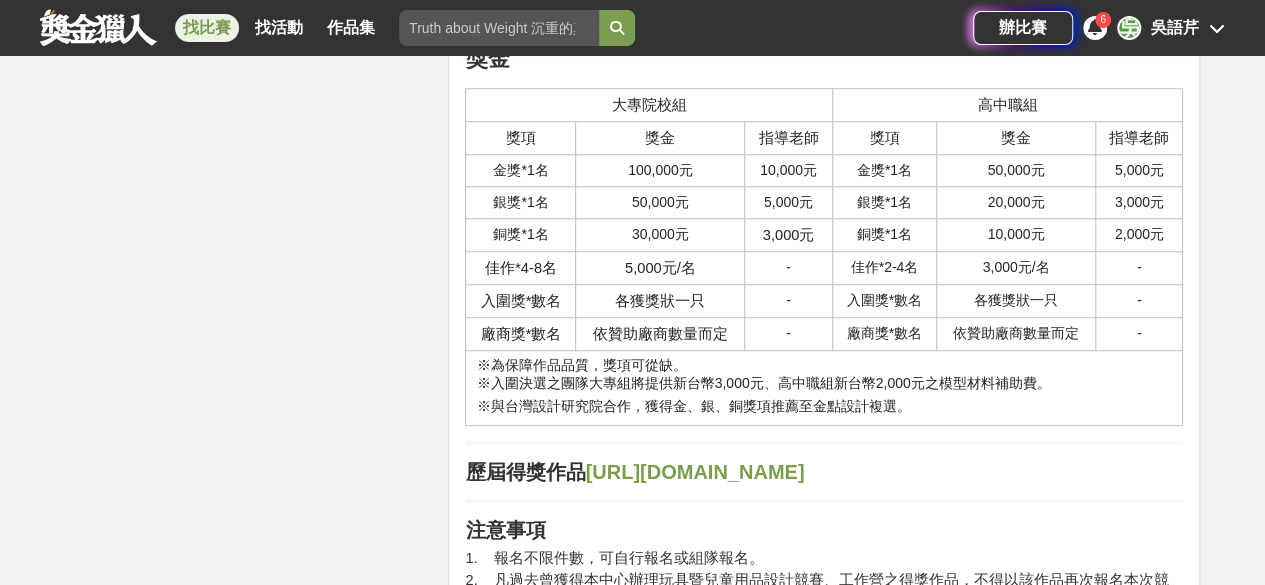 click on "[URL][DOMAIN_NAME]" at bounding box center [694, 472] 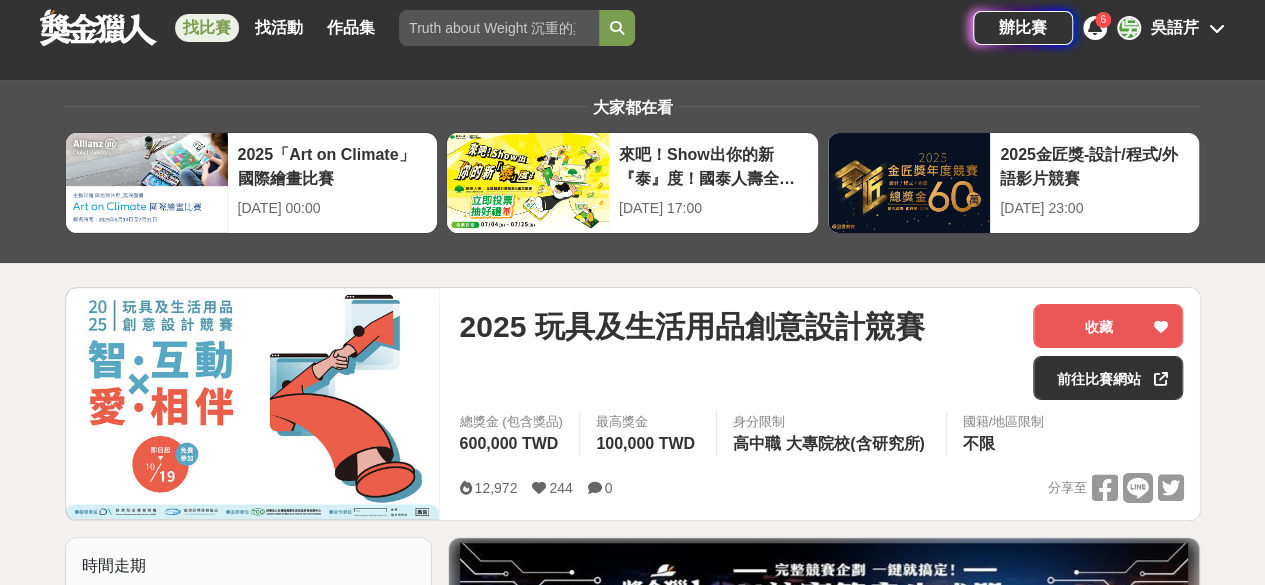 scroll, scrollTop: 0, scrollLeft: 0, axis: both 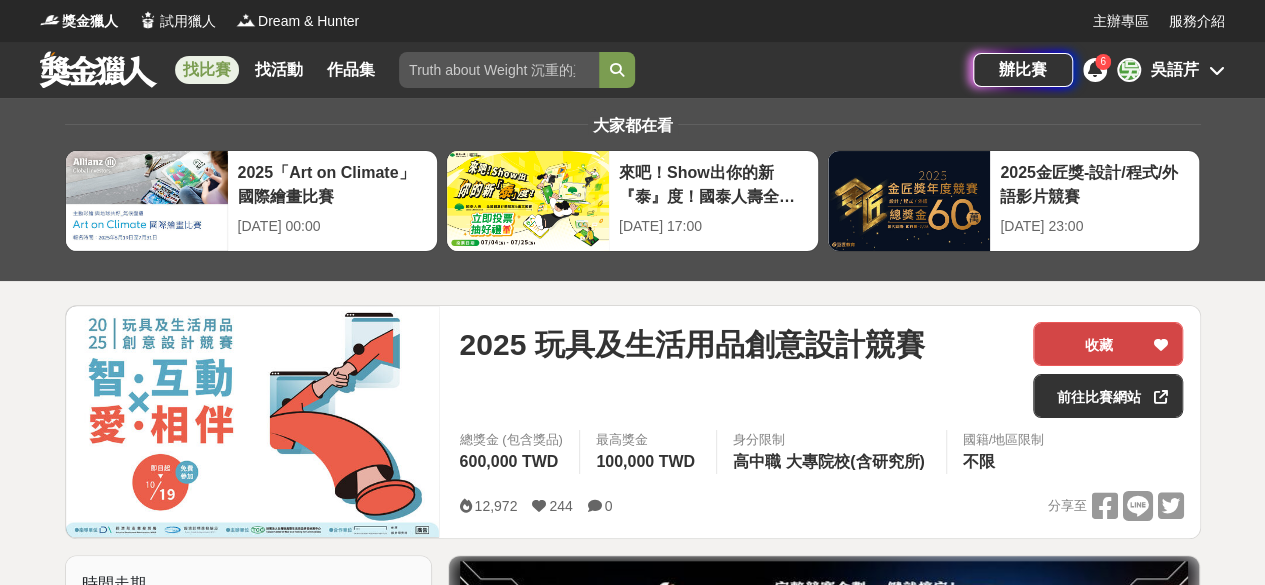 click on "收藏" at bounding box center [1108, 344] 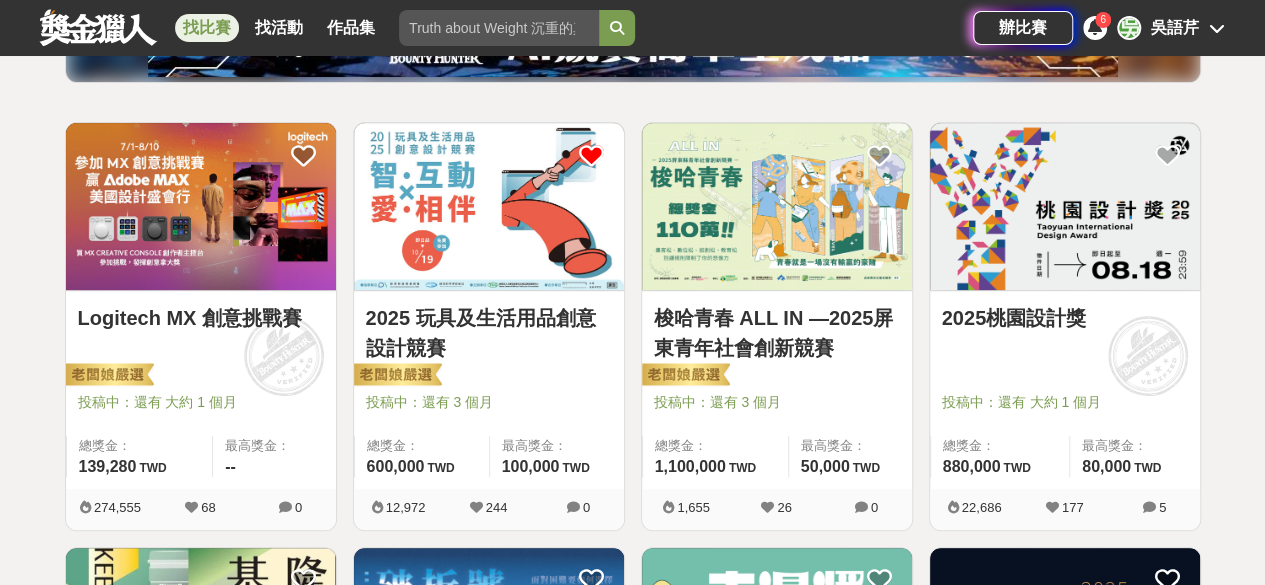 scroll, scrollTop: 318, scrollLeft: 0, axis: vertical 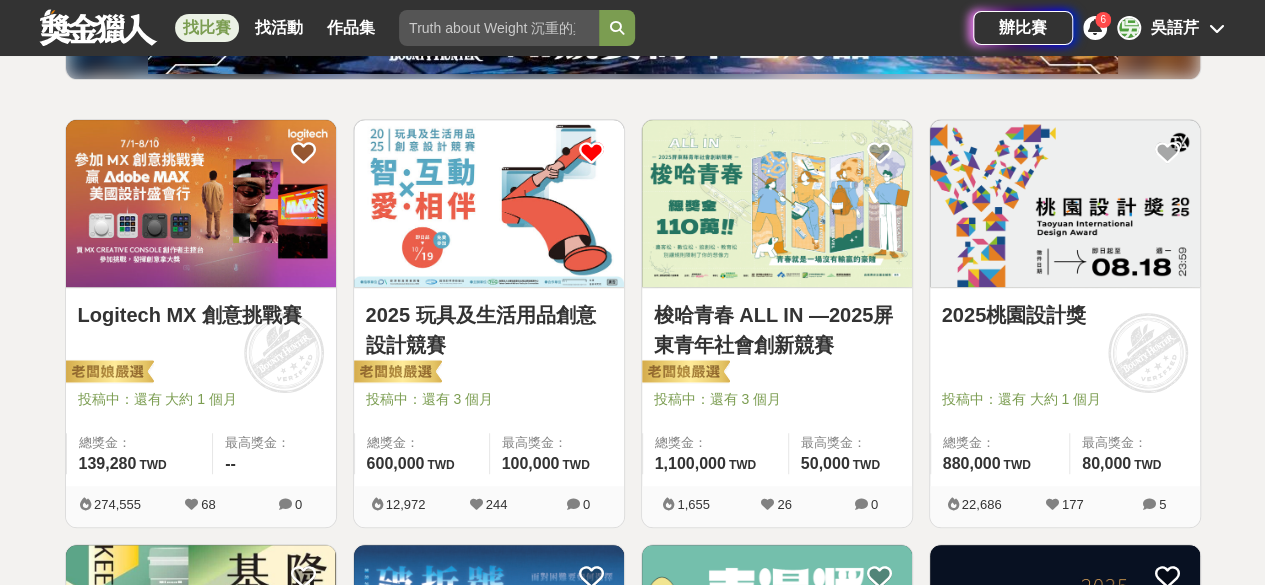 click on "梭哈青春 ALL IN —2025屏東青年社會創新競賽" at bounding box center (777, 330) 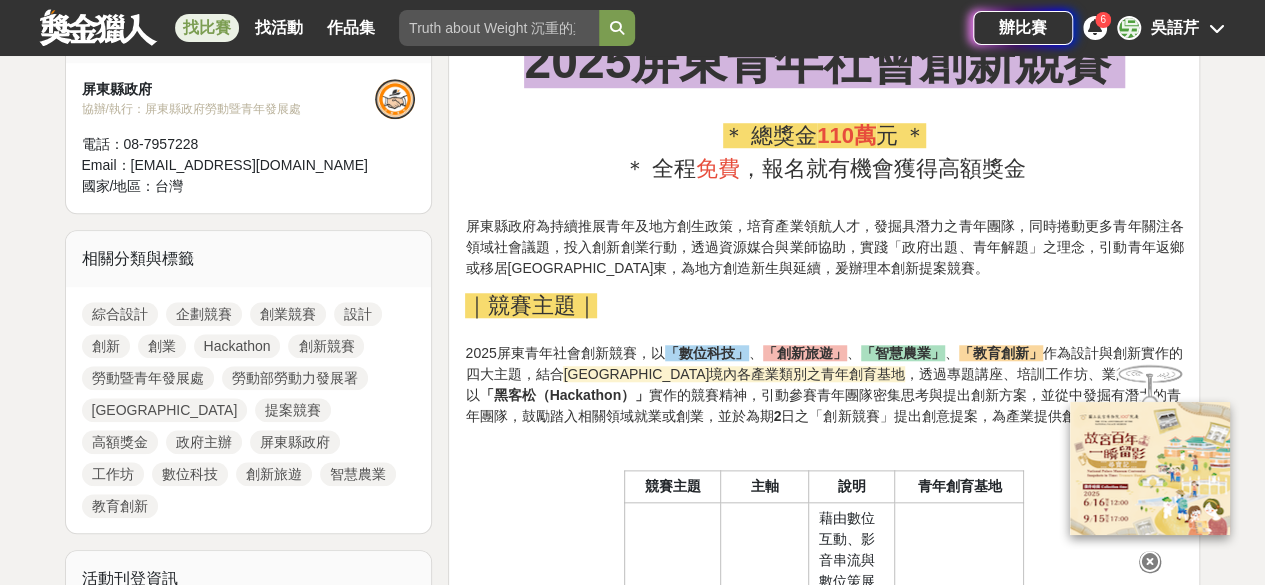 scroll, scrollTop: 744, scrollLeft: 0, axis: vertical 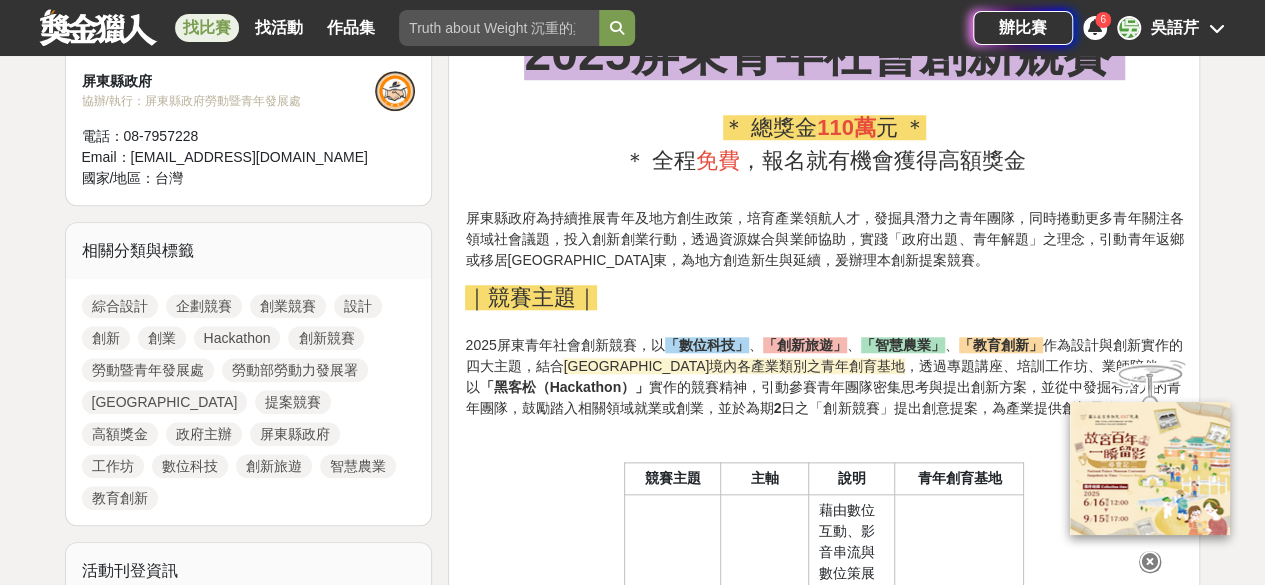 click at bounding box center [1150, 562] 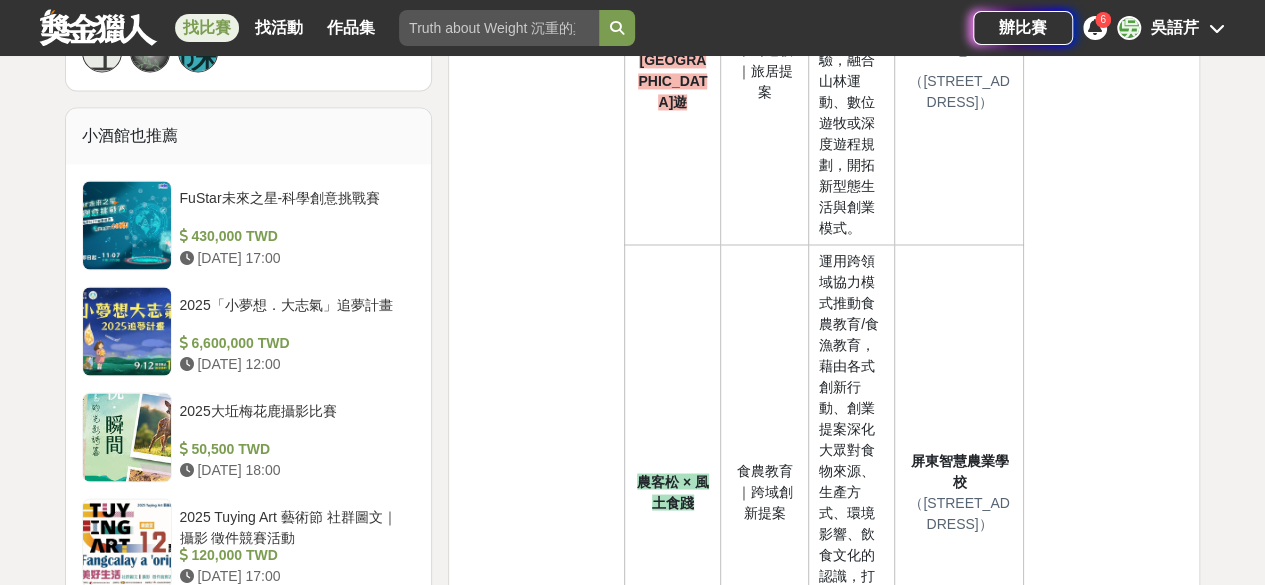 scroll, scrollTop: 1633, scrollLeft: 0, axis: vertical 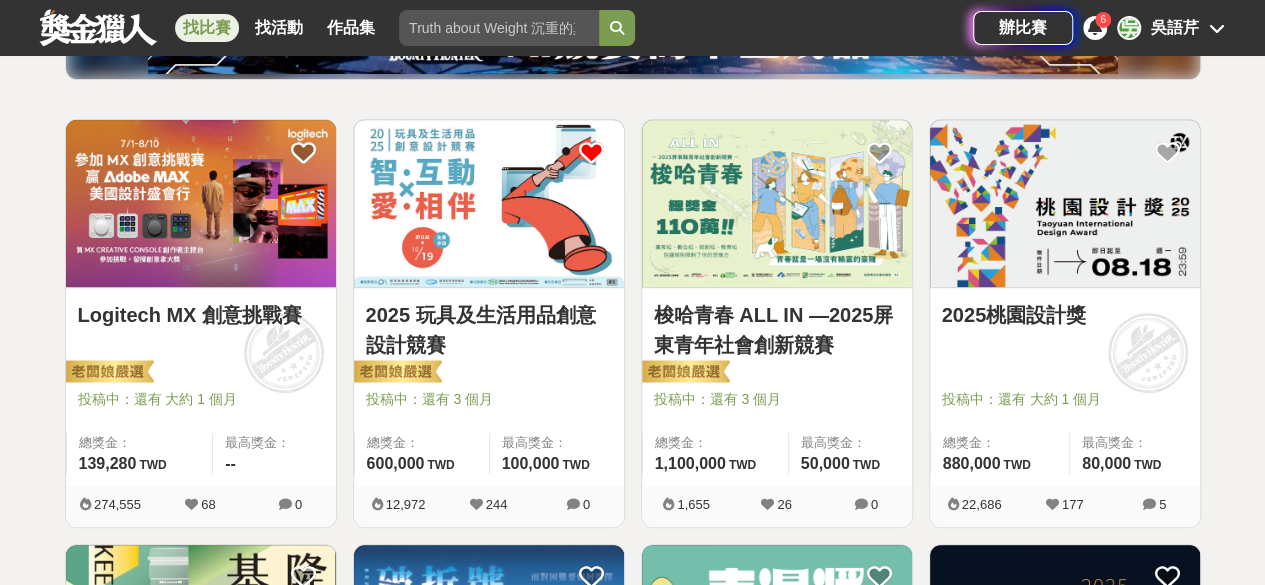click on "2025桃園設計獎" at bounding box center (1065, 315) 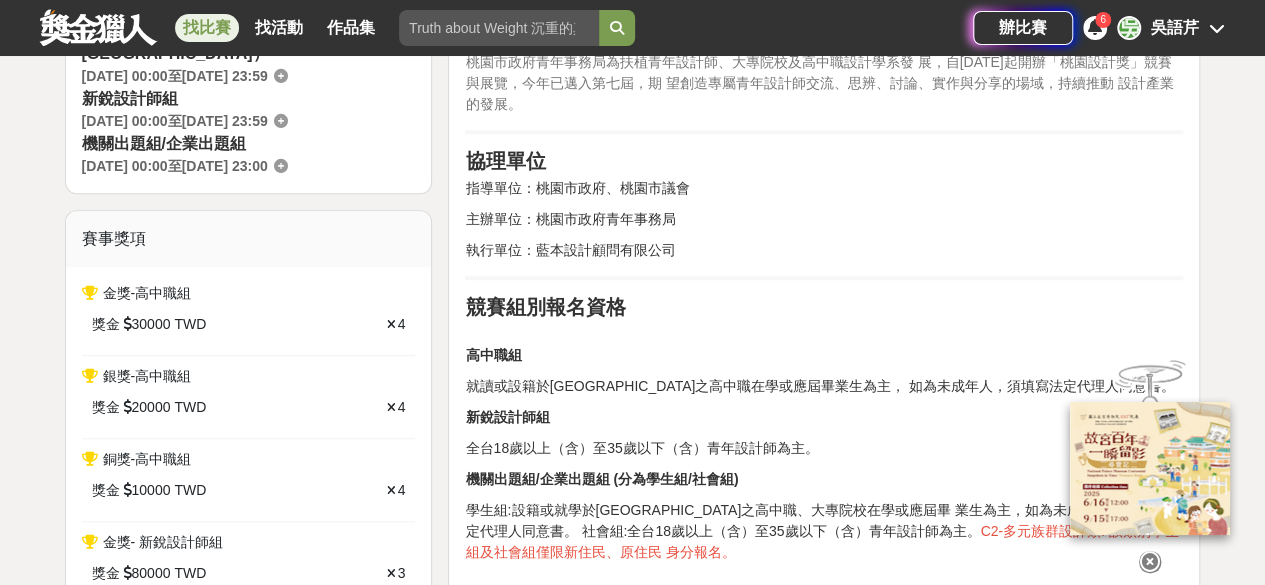 scroll, scrollTop: 682, scrollLeft: 0, axis: vertical 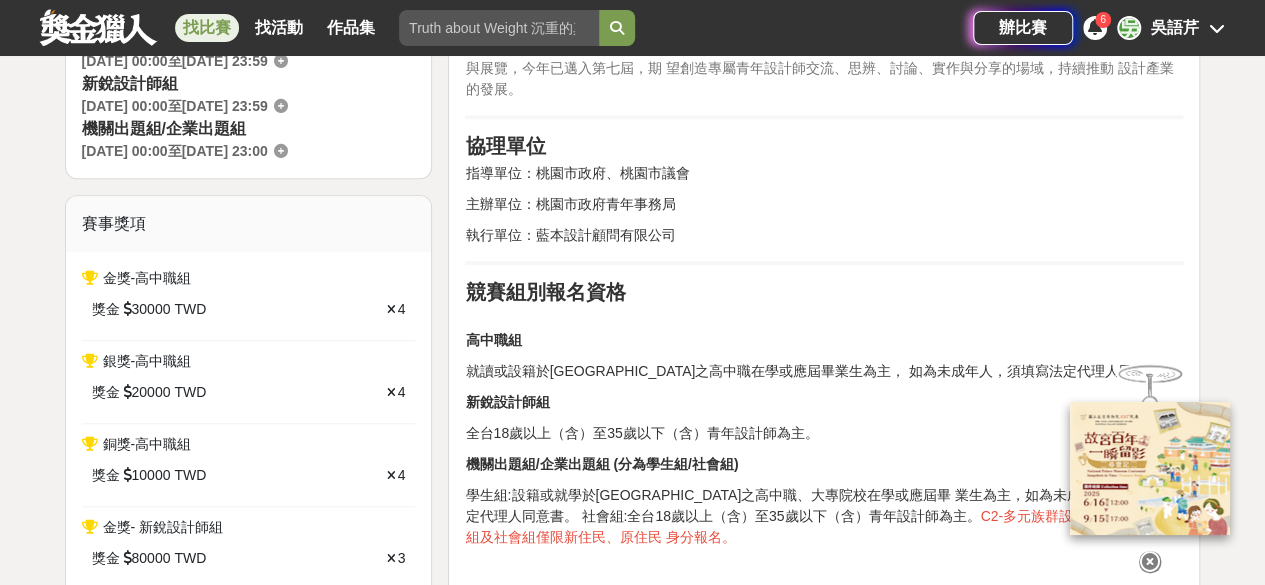 click at bounding box center (1150, 562) 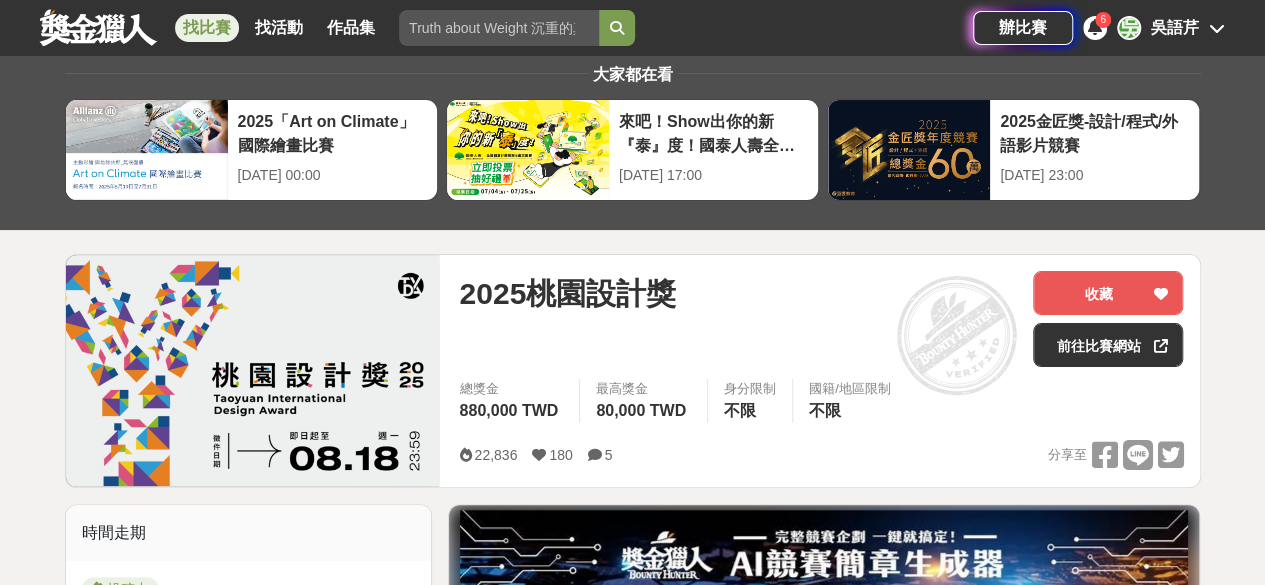 scroll, scrollTop: 0, scrollLeft: 0, axis: both 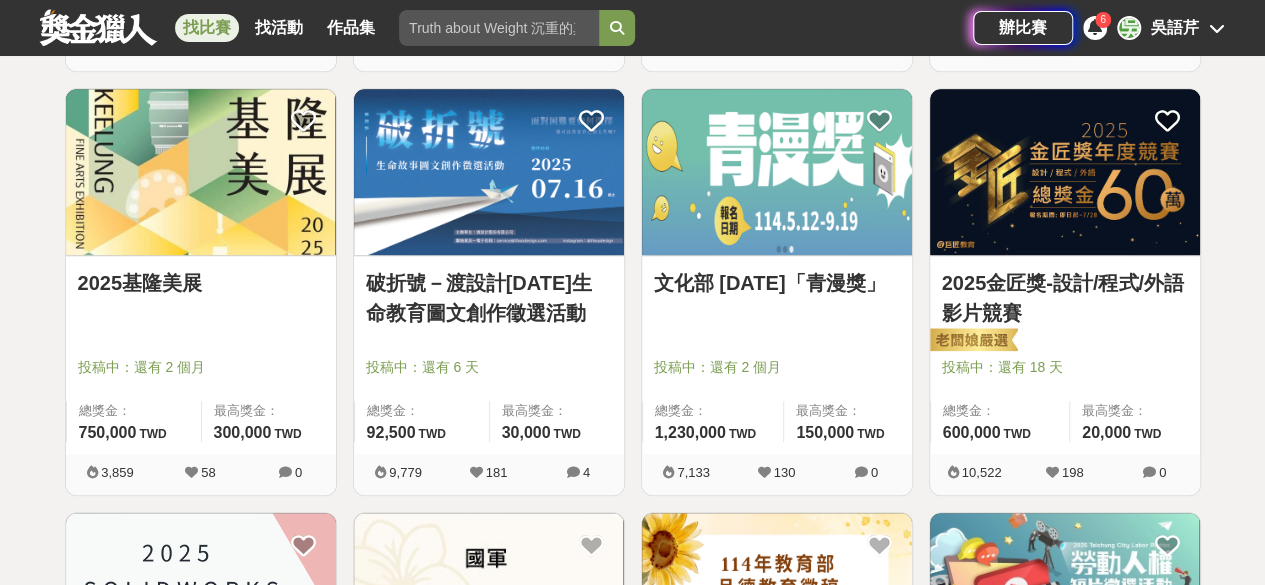 click on "2025基隆美展" at bounding box center [201, 283] 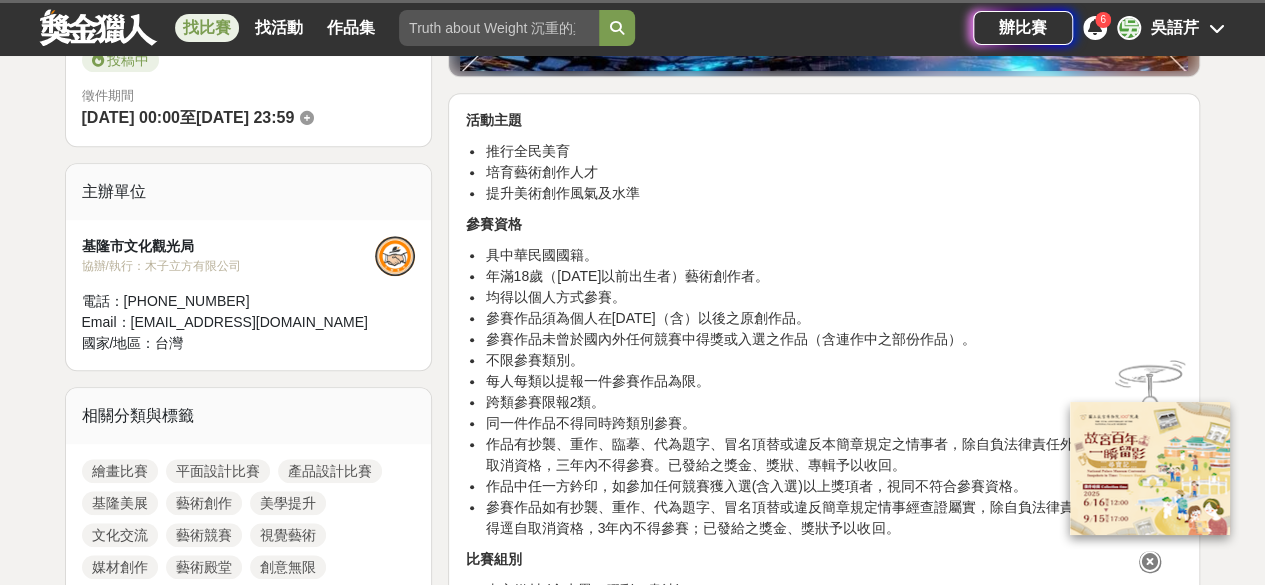 scroll, scrollTop: 588, scrollLeft: 0, axis: vertical 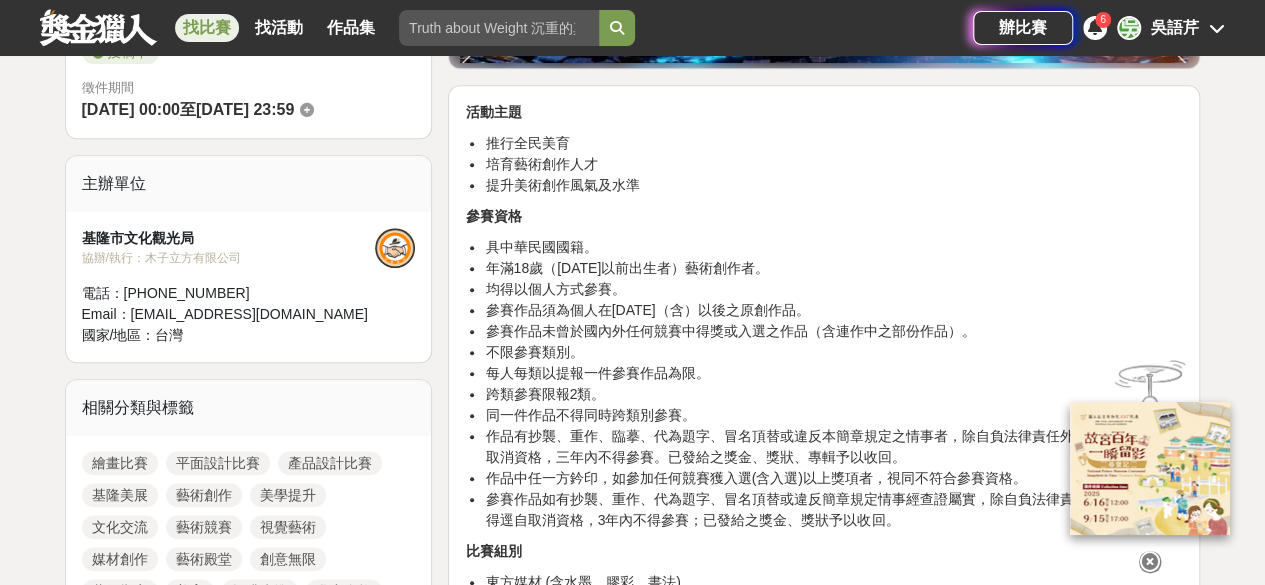 click at bounding box center [1150, 562] 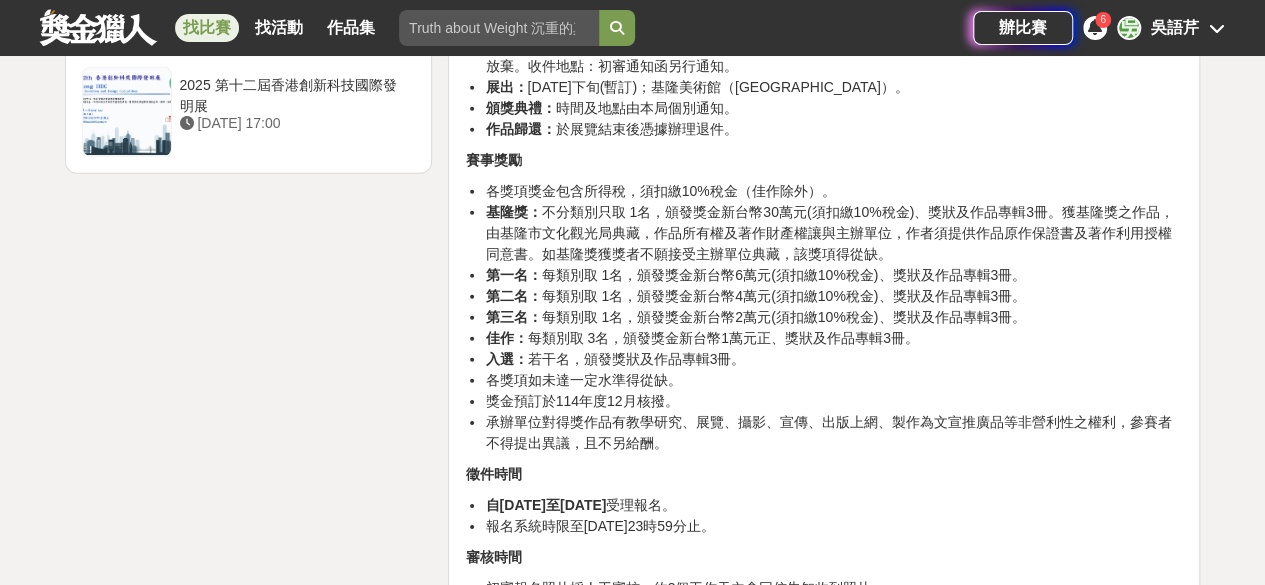 scroll, scrollTop: 2925, scrollLeft: 0, axis: vertical 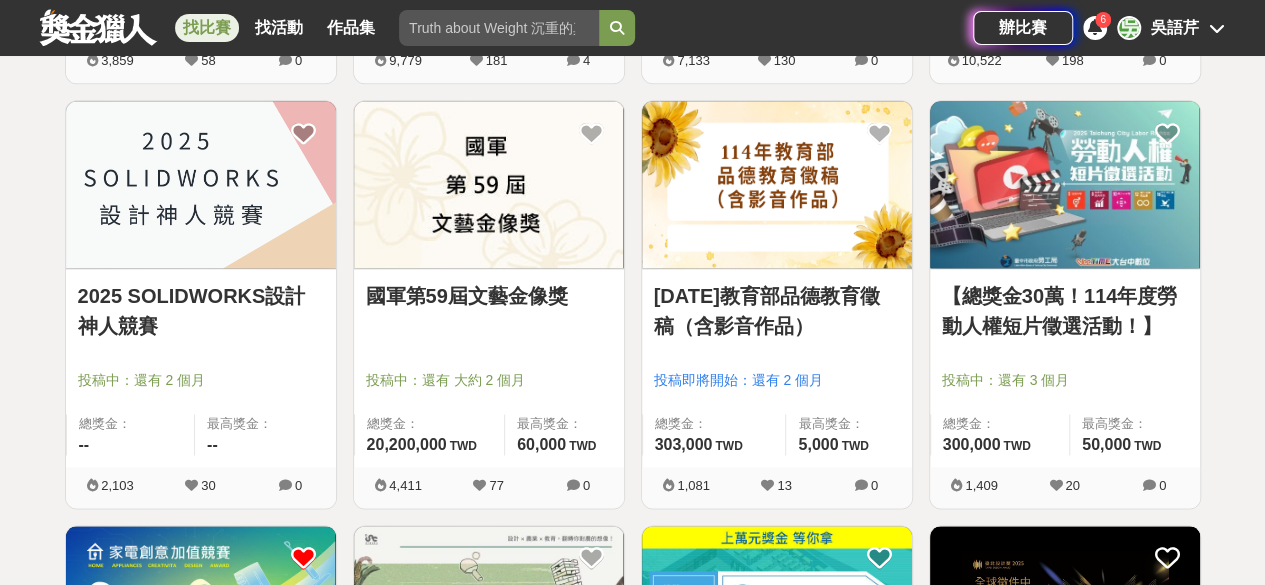 click on "2025 SOLIDWORKS設計神人競賽" at bounding box center (201, 311) 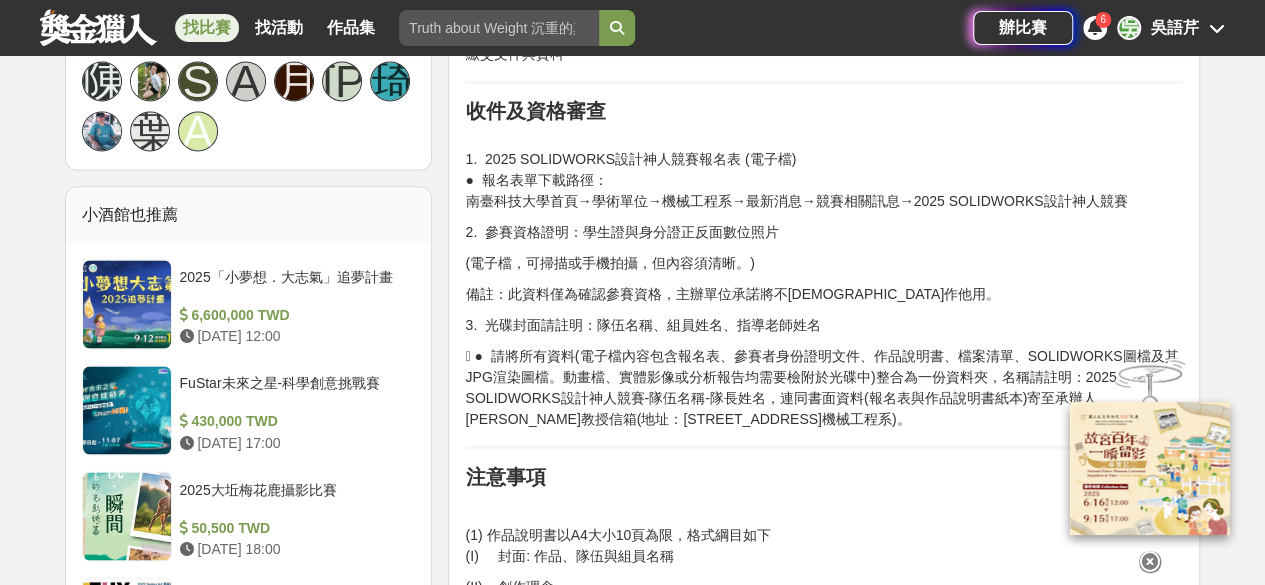 scroll, scrollTop: 1458, scrollLeft: 0, axis: vertical 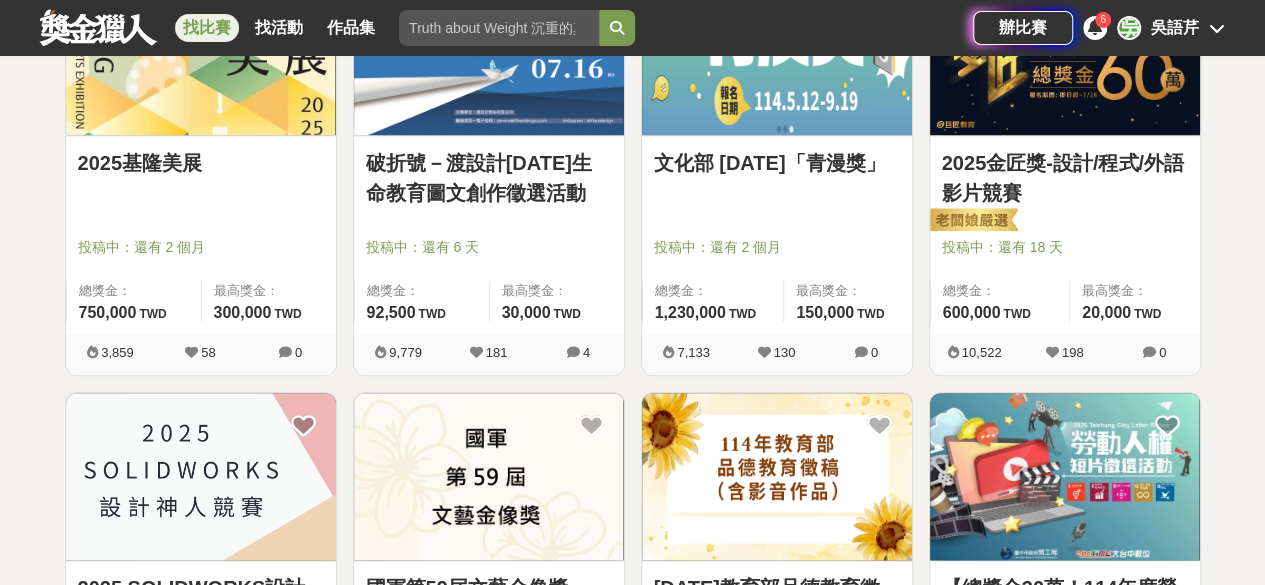 click on "2025金匠獎-設計/程式/外語影片競賽" at bounding box center [1065, 178] 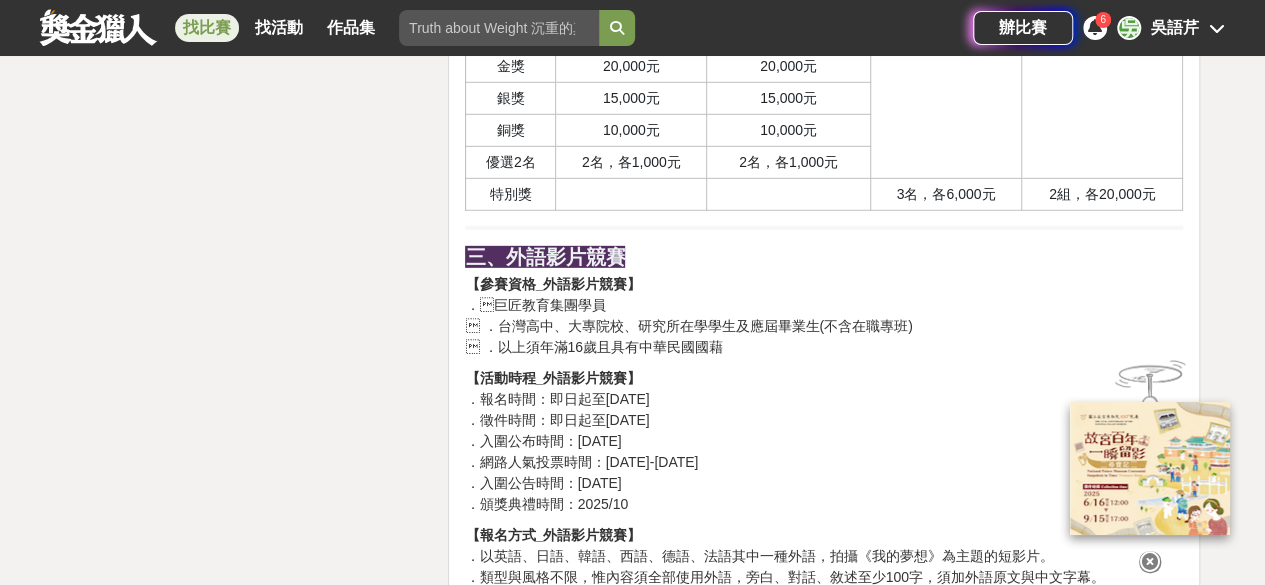 scroll, scrollTop: 2931, scrollLeft: 0, axis: vertical 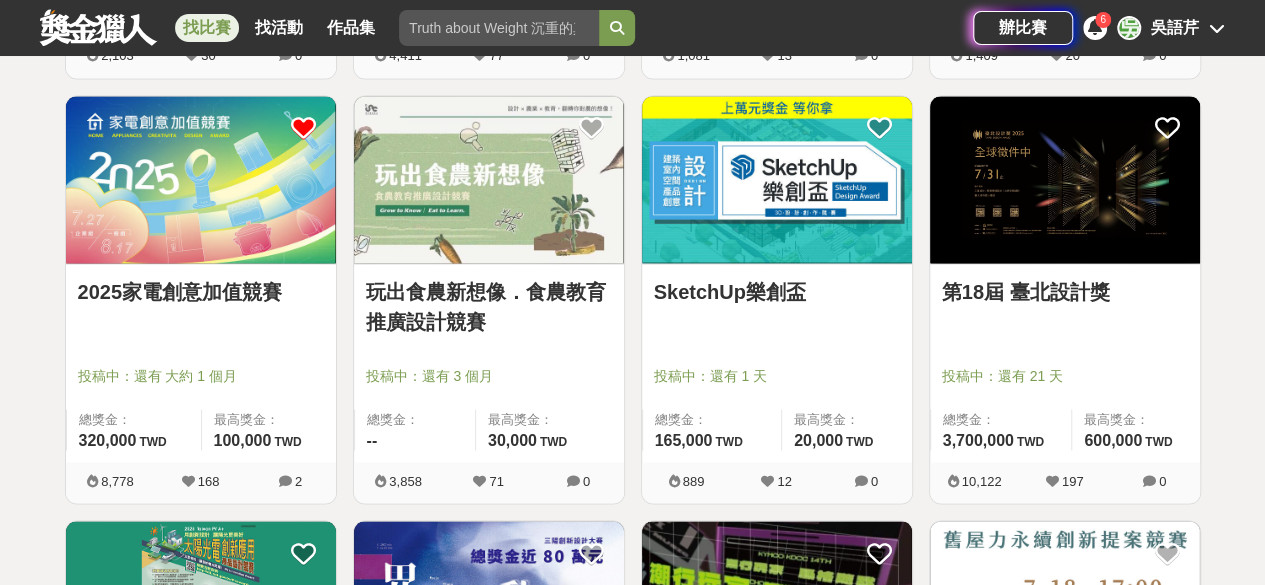 click on "玩出食農新想像．食農教育推廣設計競賽" at bounding box center (489, 306) 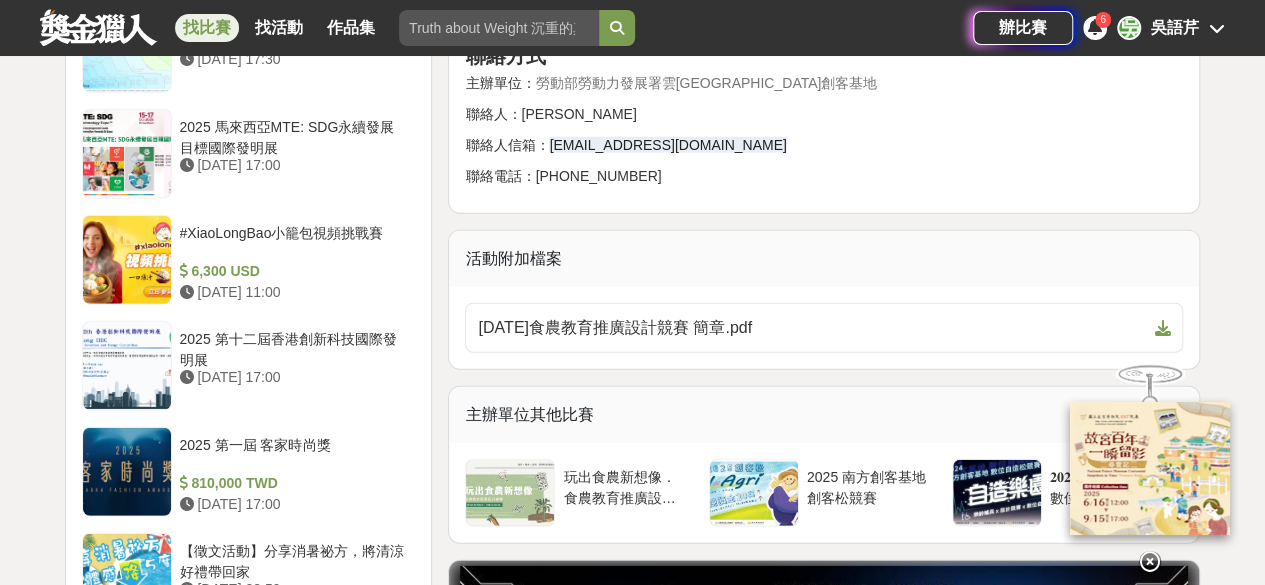 scroll, scrollTop: 2374, scrollLeft: 0, axis: vertical 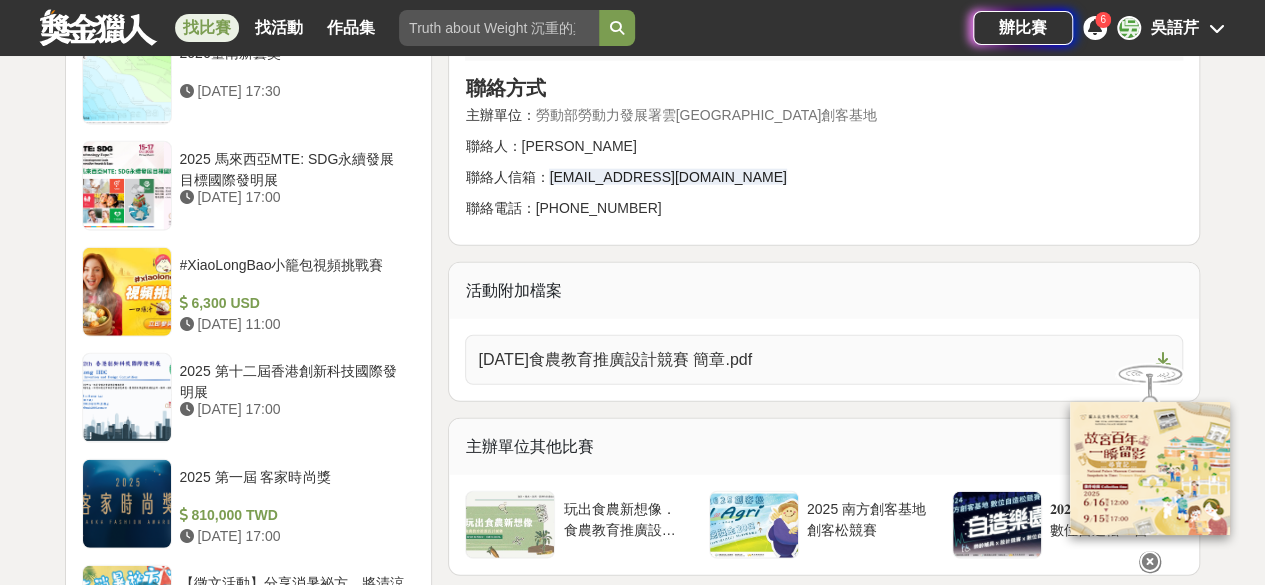 click on "114年食農教育推廣設計競賽 簡章.pdf" at bounding box center (812, 360) 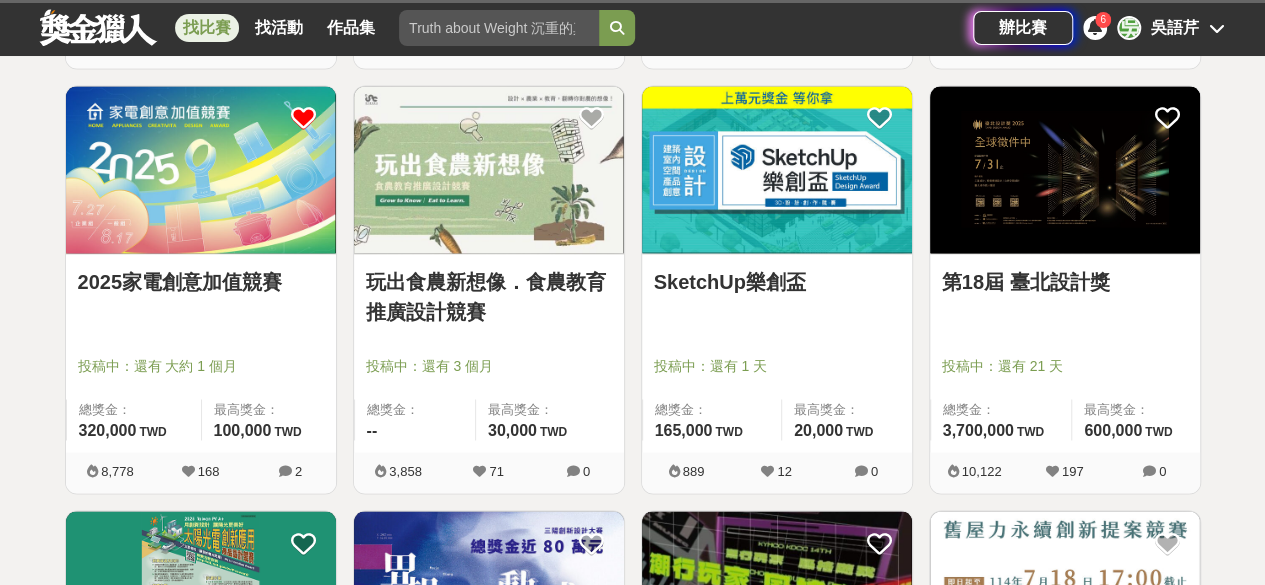 scroll, scrollTop: 1616, scrollLeft: 0, axis: vertical 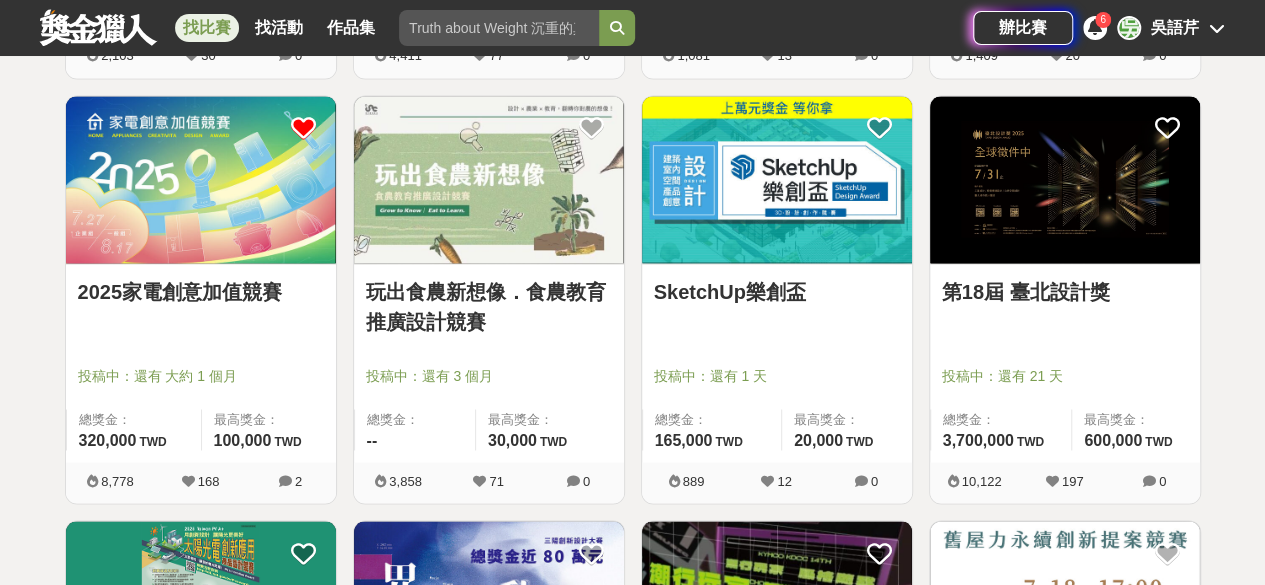 drag, startPoint x: 0, startPoint y: 0, endPoint x: 638, endPoint y: 83, distance: 643.3762 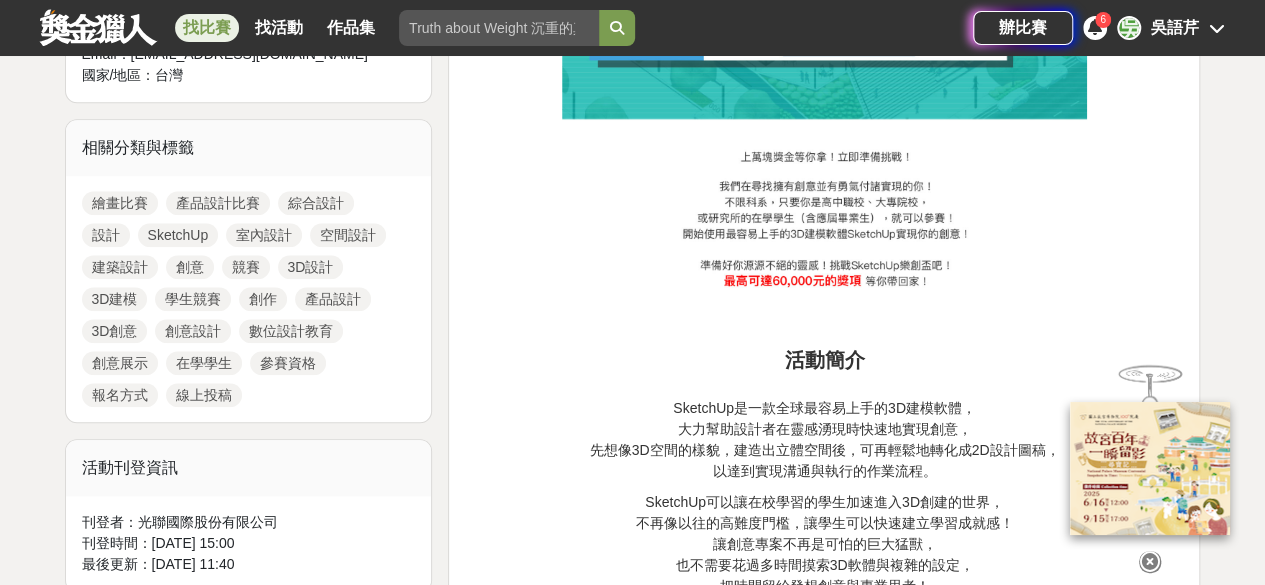 scroll, scrollTop: 838, scrollLeft: 0, axis: vertical 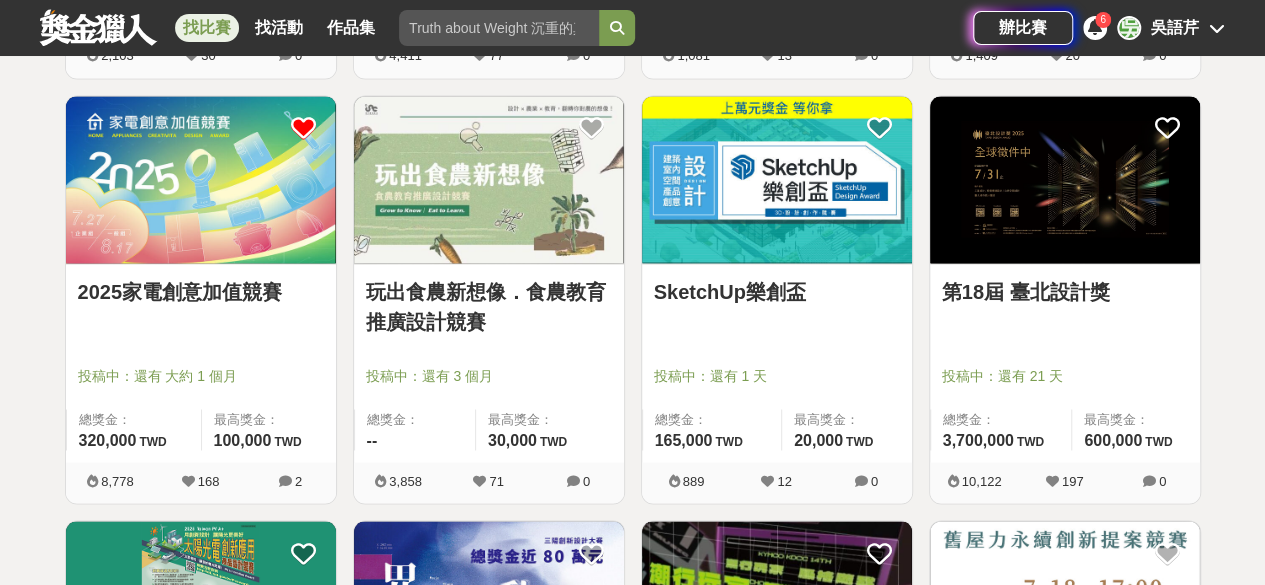 click on "第18屆 臺北設計獎" at bounding box center (1065, 291) 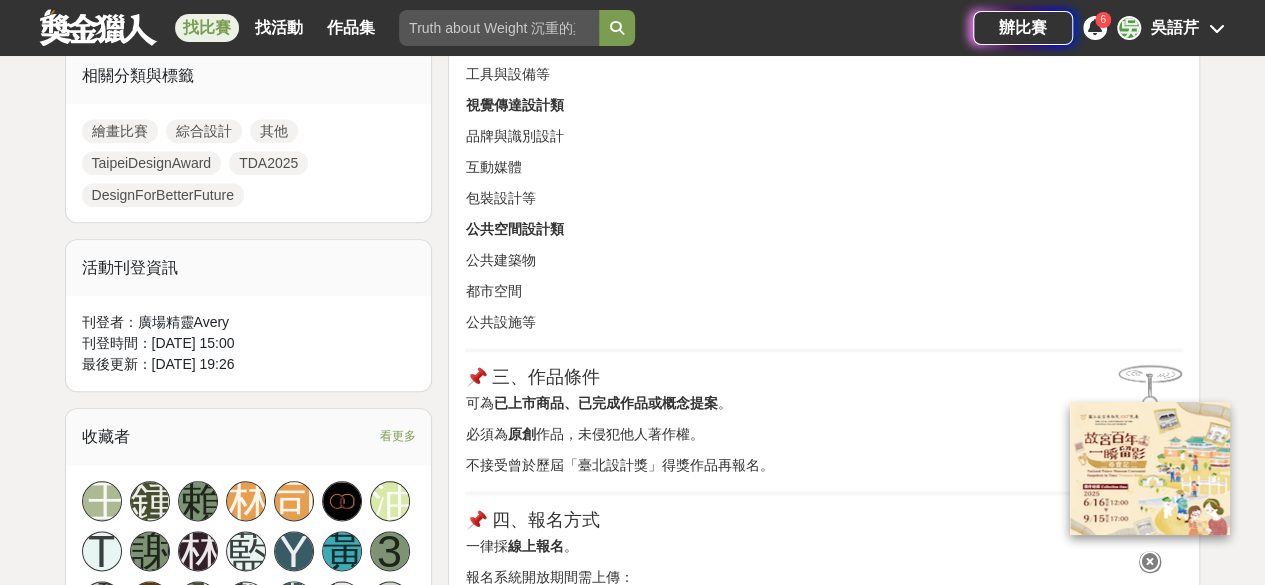 scroll, scrollTop: 914, scrollLeft: 0, axis: vertical 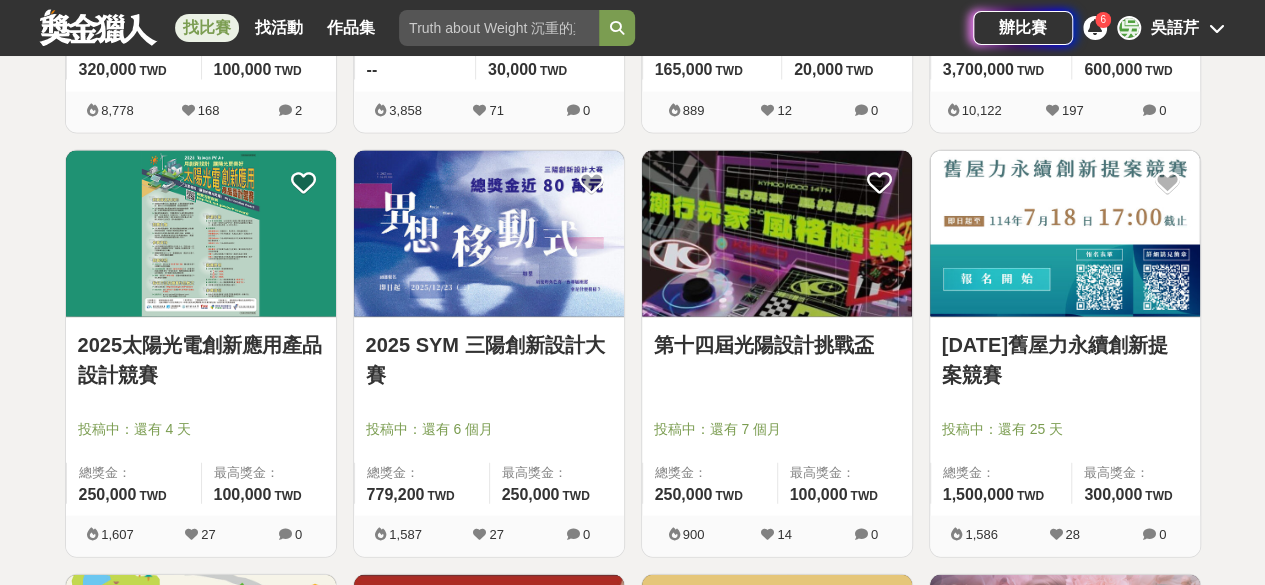 click on "2025 SYM 三陽創新設計大賽" at bounding box center (489, 360) 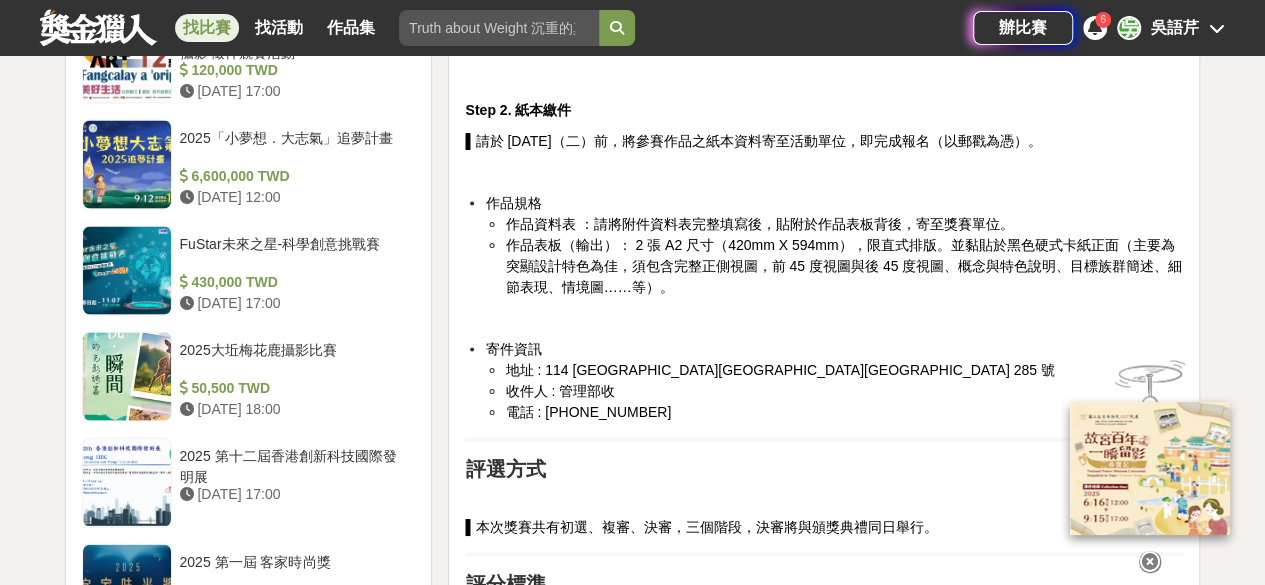 scroll, scrollTop: 1846, scrollLeft: 0, axis: vertical 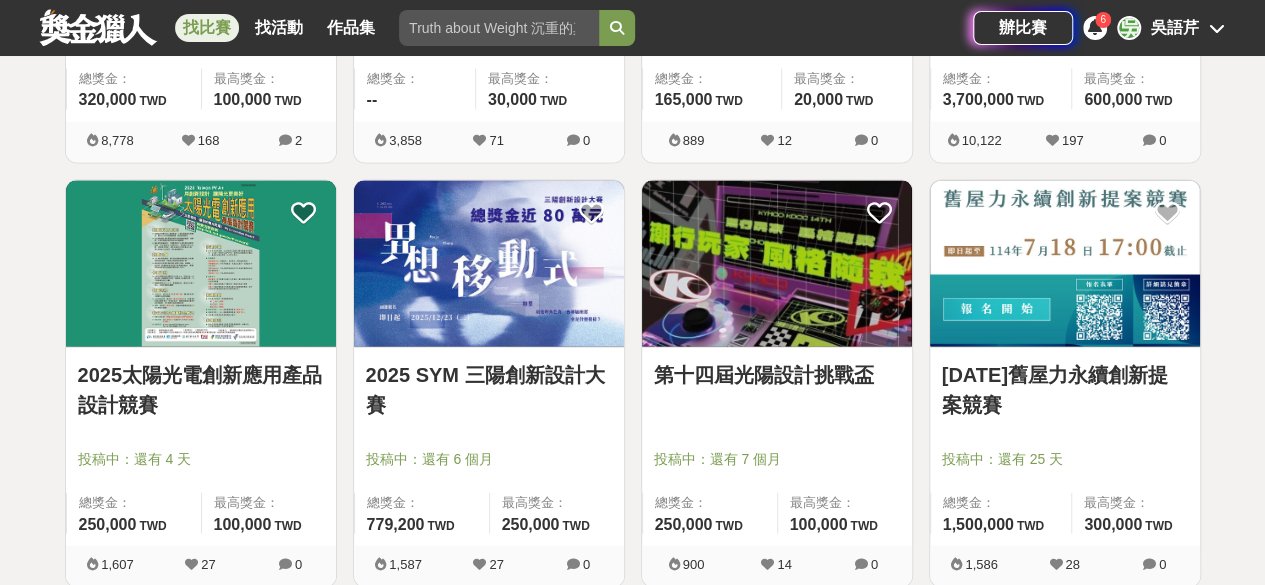 click on "114年舊屋力永續創新提案競賽" at bounding box center [1065, 390] 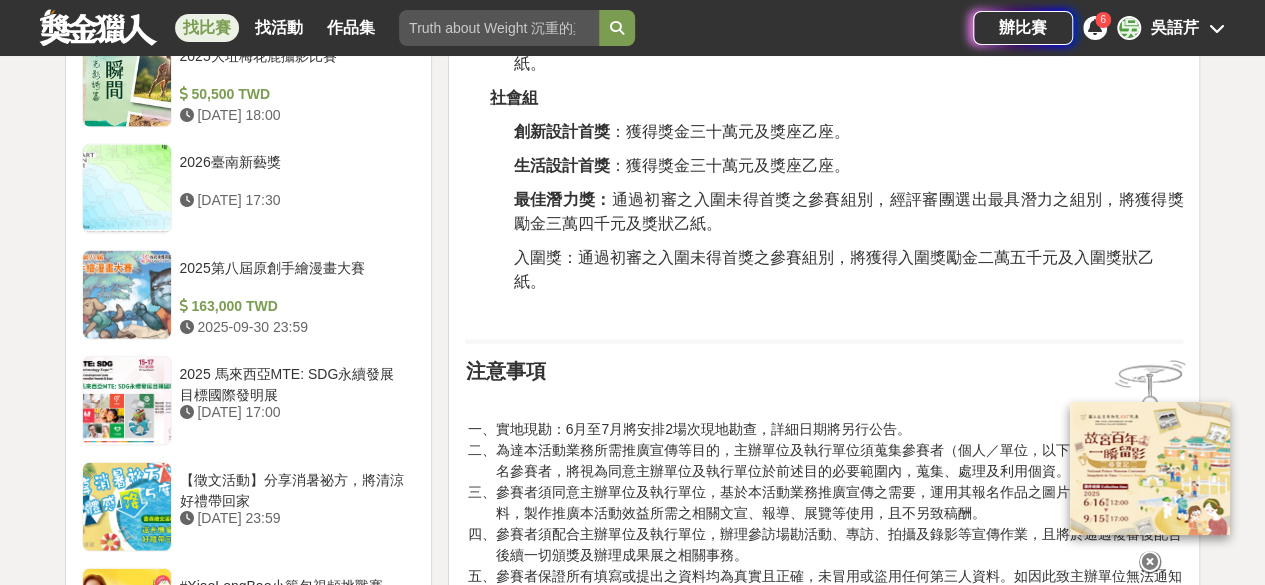 scroll, scrollTop: 2204, scrollLeft: 0, axis: vertical 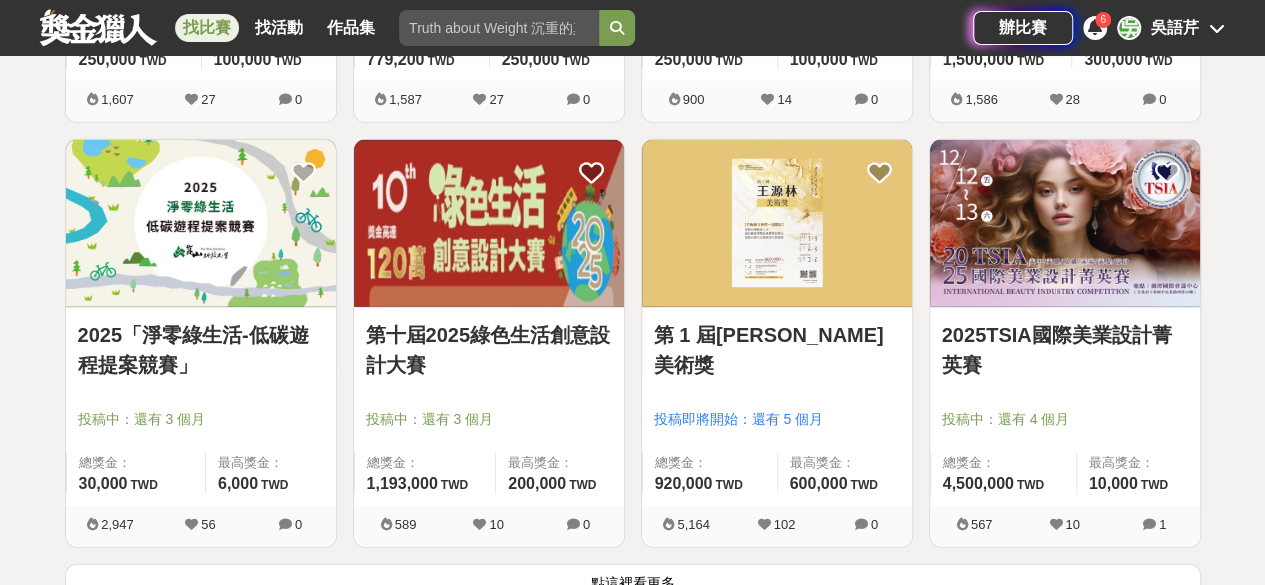 click on "第十屆2025綠色生活創意設計大賽" at bounding box center (489, 350) 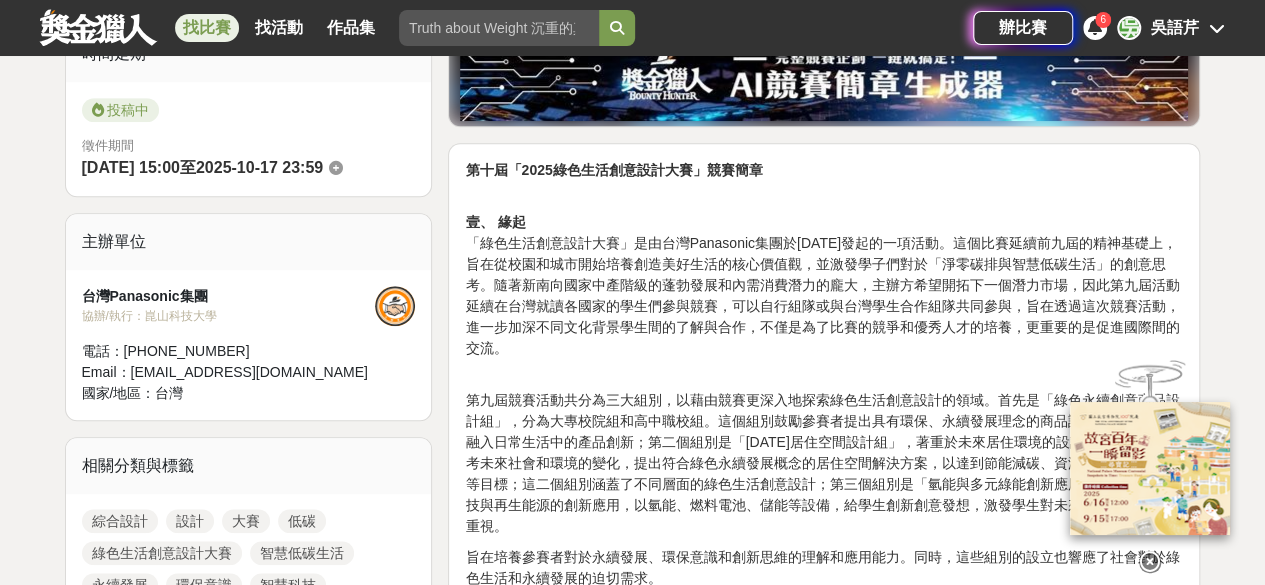 scroll, scrollTop: 585, scrollLeft: 0, axis: vertical 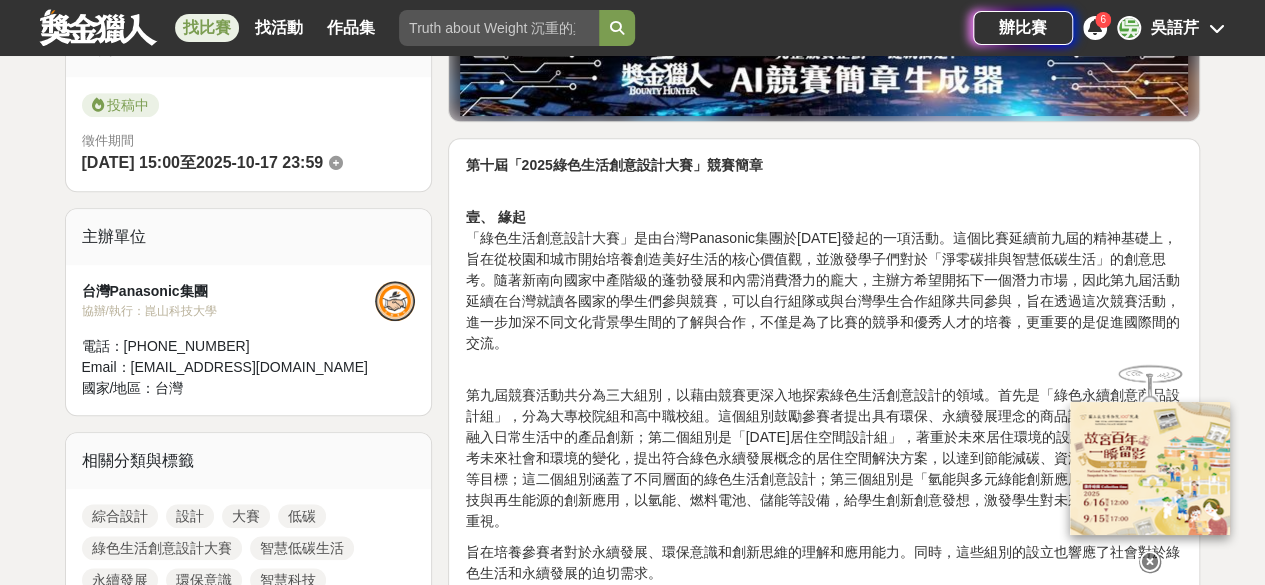 click at bounding box center [1150, 562] 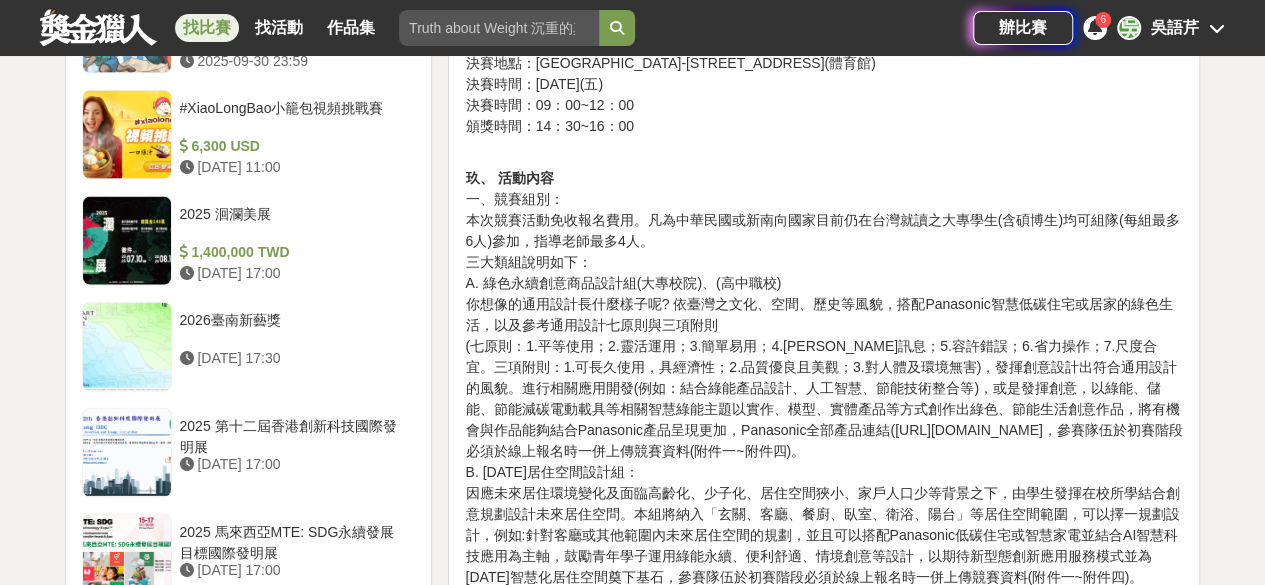 scroll, scrollTop: 2152, scrollLeft: 0, axis: vertical 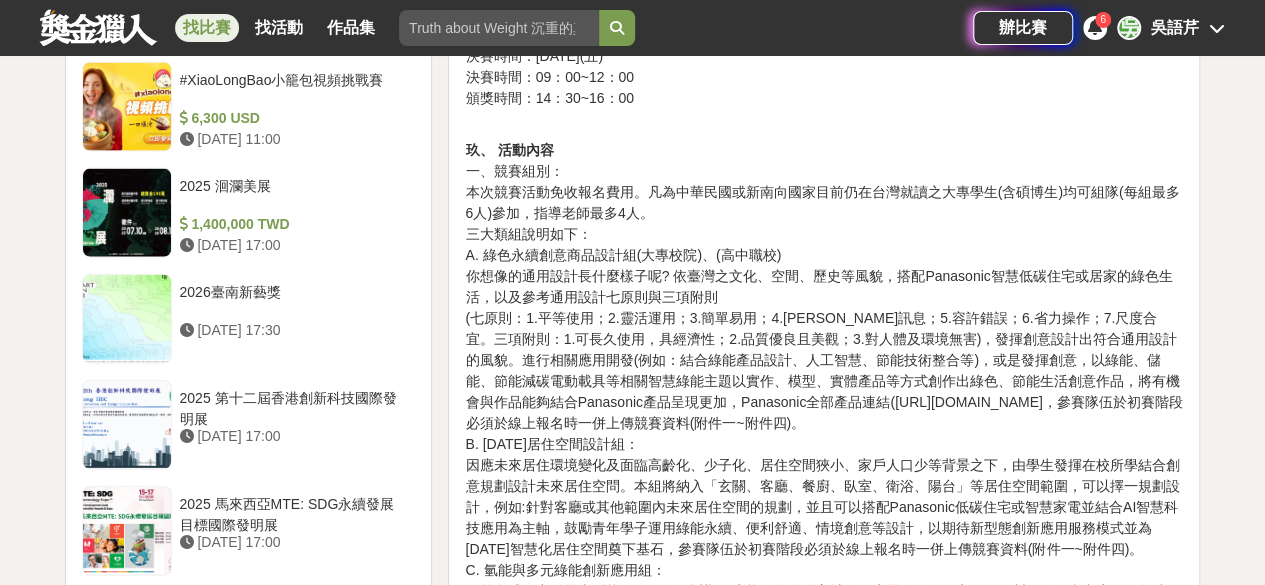 click on "玖、 活動內容 一、競賽組別： 本次競賽活動免收報名費用。凡為中華民國或新南向國家目前仍在台灣就讀之大專學生(含碩博生)均可組隊(每組最多6人)參加，指導老師最多4人。 三大類組說明如下： A. 綠色永續創意商品設計組(大專校院)、(高中職校) 你想像的通用設計長什麼樣子呢? 依臺灣之文化、空間、歷史等風貌，搭配Panasonic智慧低碳住宅或居家的綠色生活，以及參考通用設計七原則與三項附則 B. 2030年居住空間設計組： C. 氫能與多元綠能創新應用組： 二、競賽期程： 本競賽分為「初賽」及「決賽」兩階段進行，說明如下： 【第一階段-初賽】 (一) 網路報名及初賽資料收件時間：即日起至114年10月17日(五) 23:59止。 (三) 參賽繳交資料： 1. 參賽報名表(附件一) 2. 智慧財產權聲明書(聲明不侵犯他人智慧財產權。附件二) 3. 學生證正反面影本(附件三，每隊最多6人)" at bounding box center [824, 602] 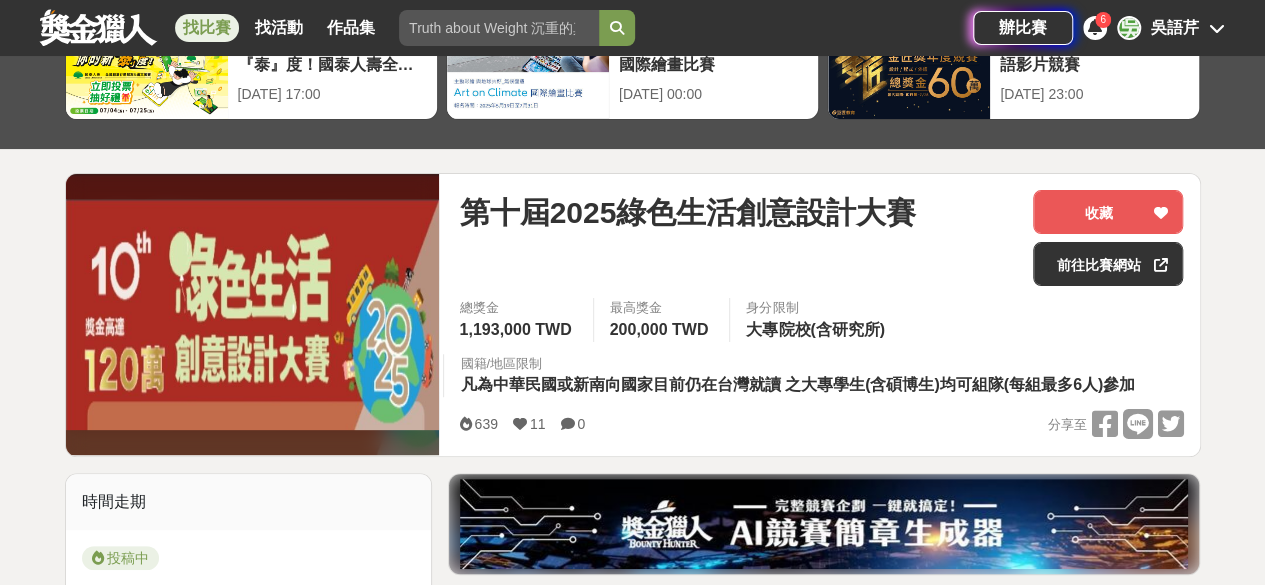 scroll, scrollTop: 131, scrollLeft: 0, axis: vertical 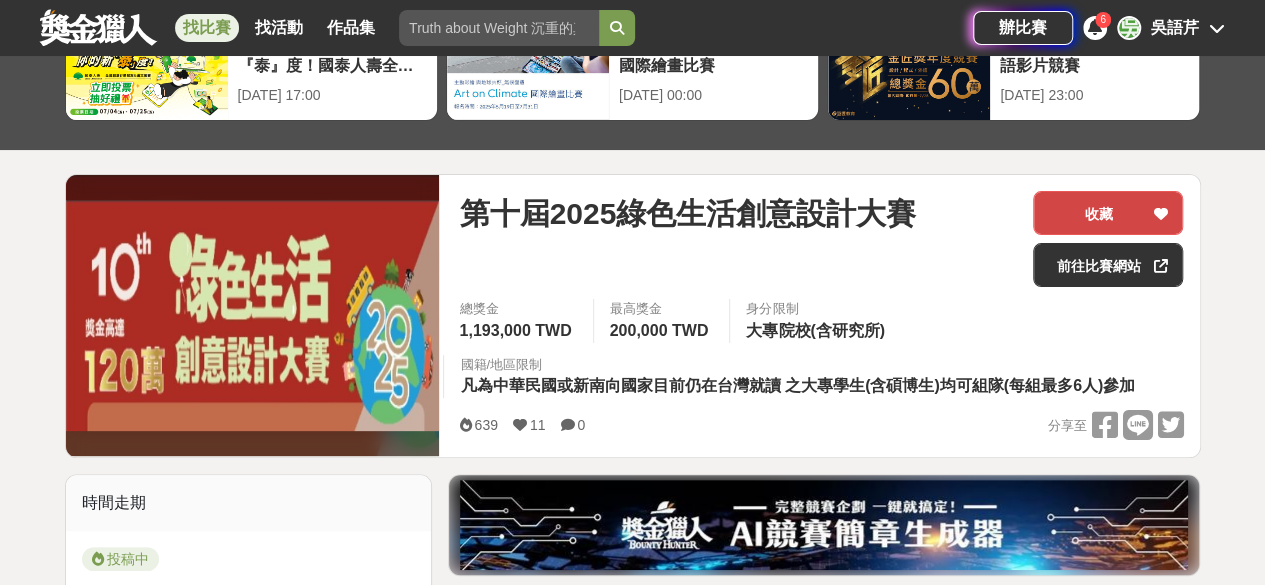click on "收藏" at bounding box center (1108, 213) 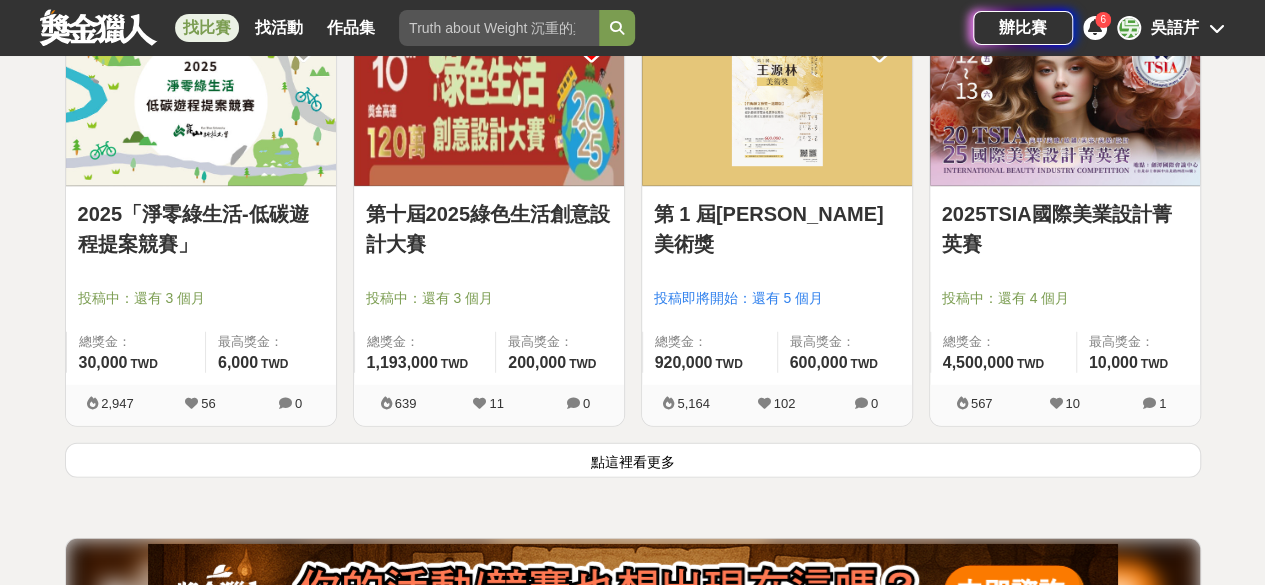 scroll, scrollTop: 2541, scrollLeft: 0, axis: vertical 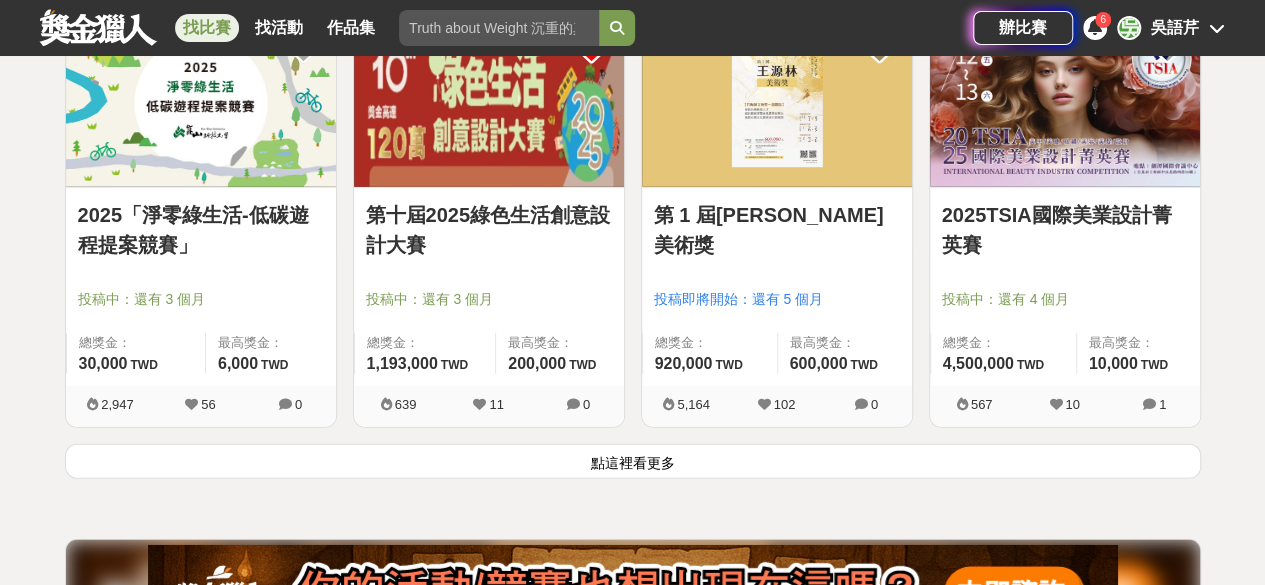click on "點這裡看更多" at bounding box center [633, 461] 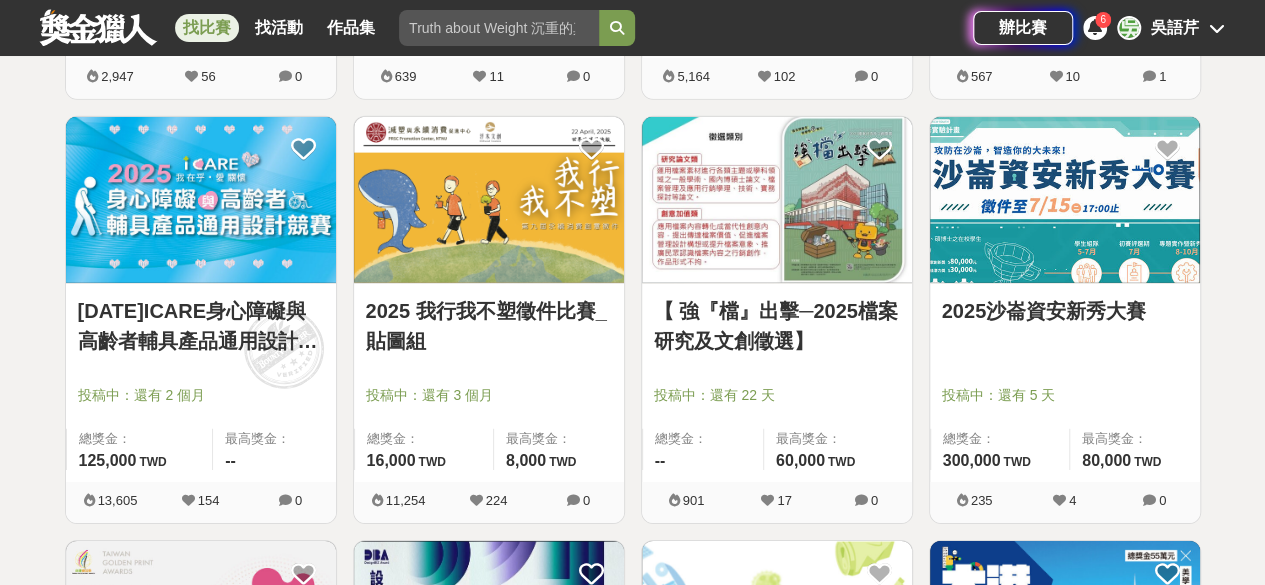 scroll, scrollTop: 2874, scrollLeft: 0, axis: vertical 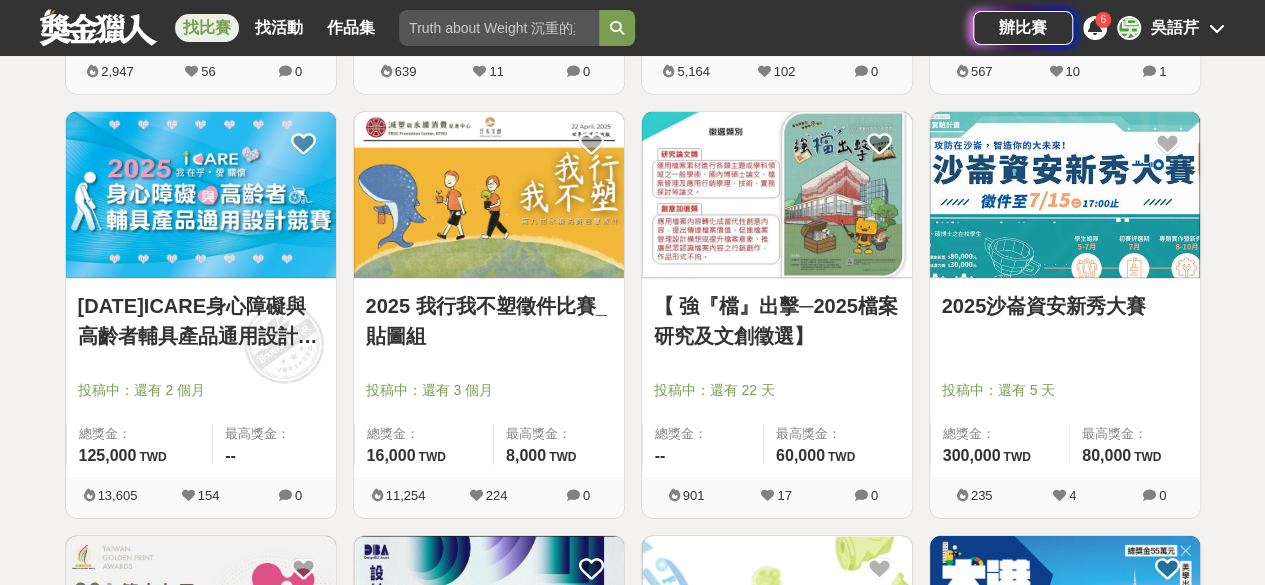 click on "[DATE]ICARE身心障礙與高齡者輔具產品通用設計競賽" at bounding box center (201, 321) 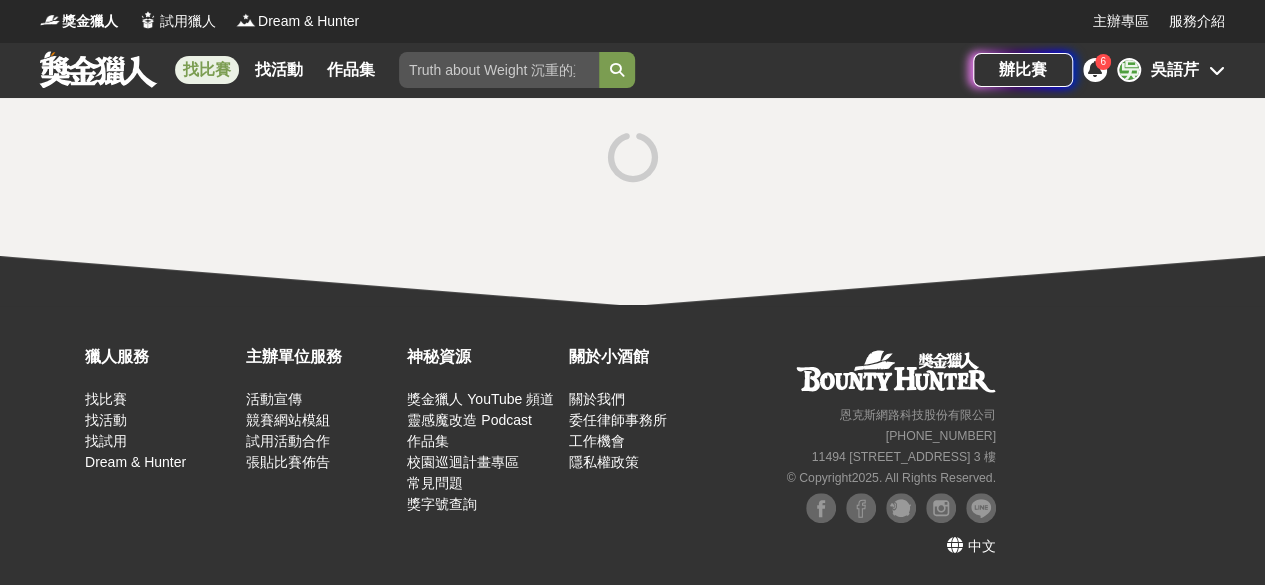 scroll, scrollTop: 0, scrollLeft: 0, axis: both 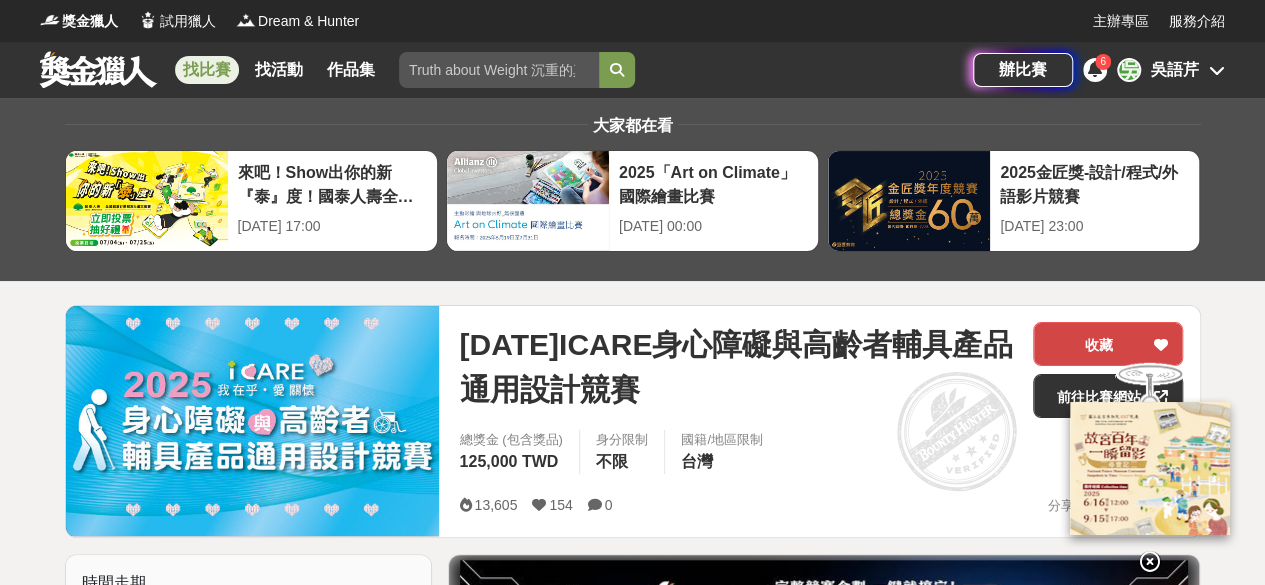 click on "收藏" at bounding box center (1108, 344) 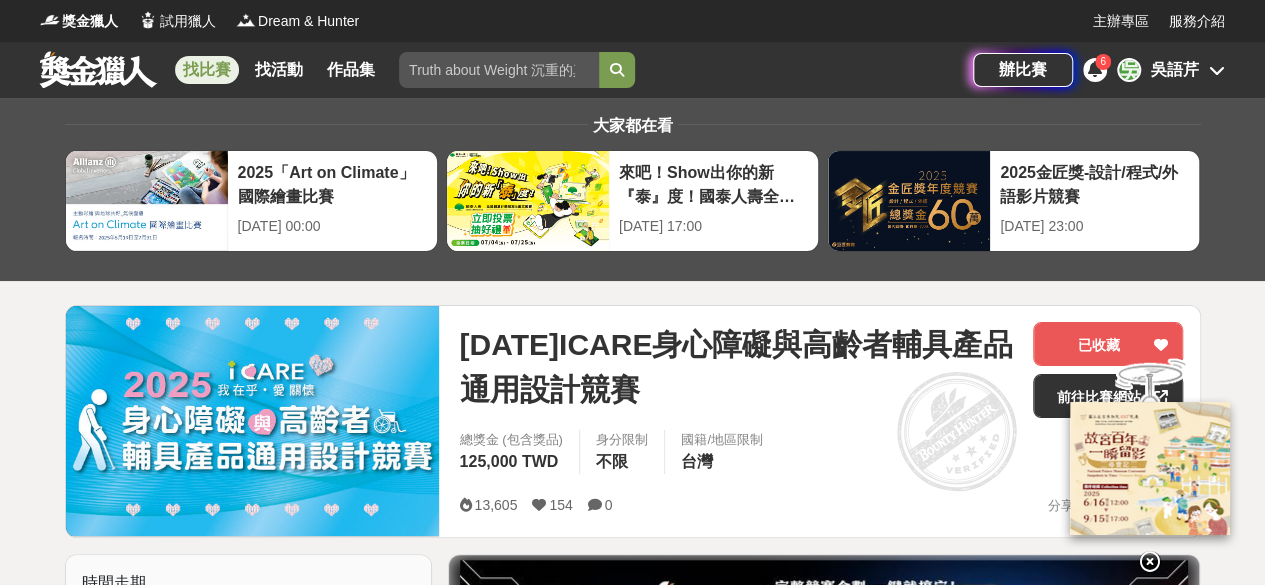 click at bounding box center (1150, 562) 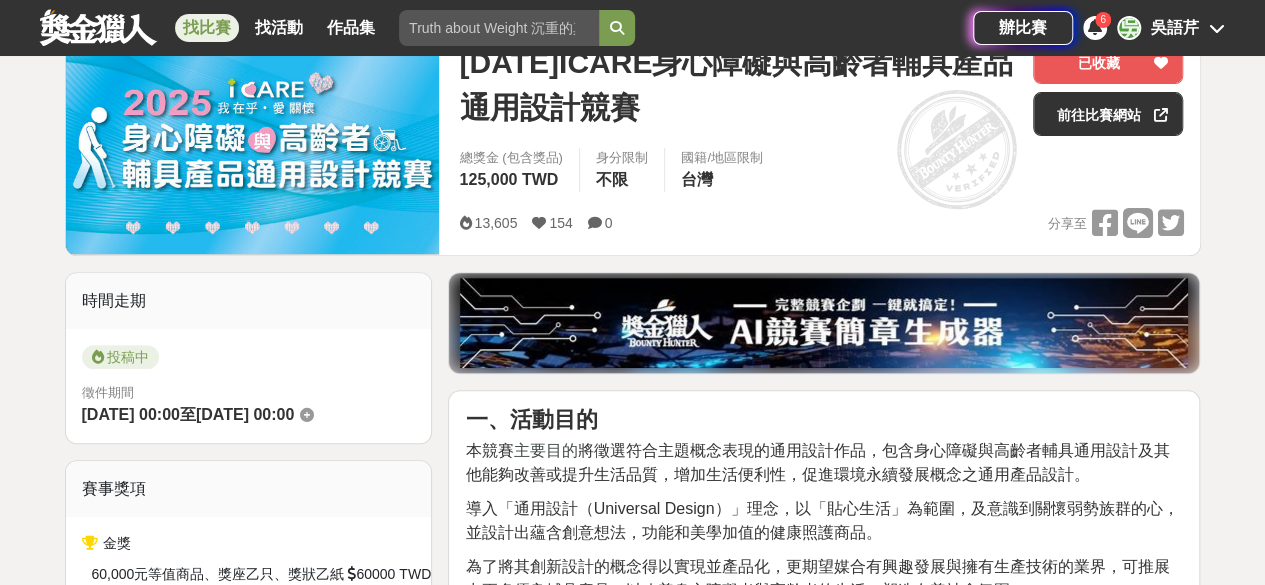 scroll, scrollTop: 0, scrollLeft: 0, axis: both 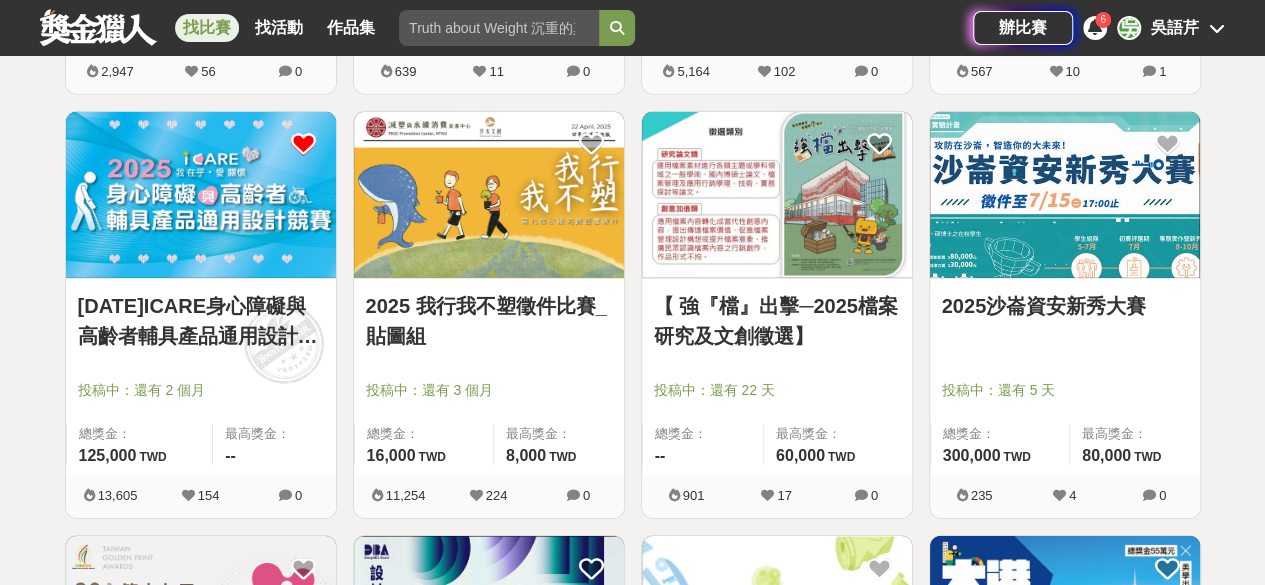 click on "2025 我行我不塑徵件比賽_貼圖組" at bounding box center [489, 321] 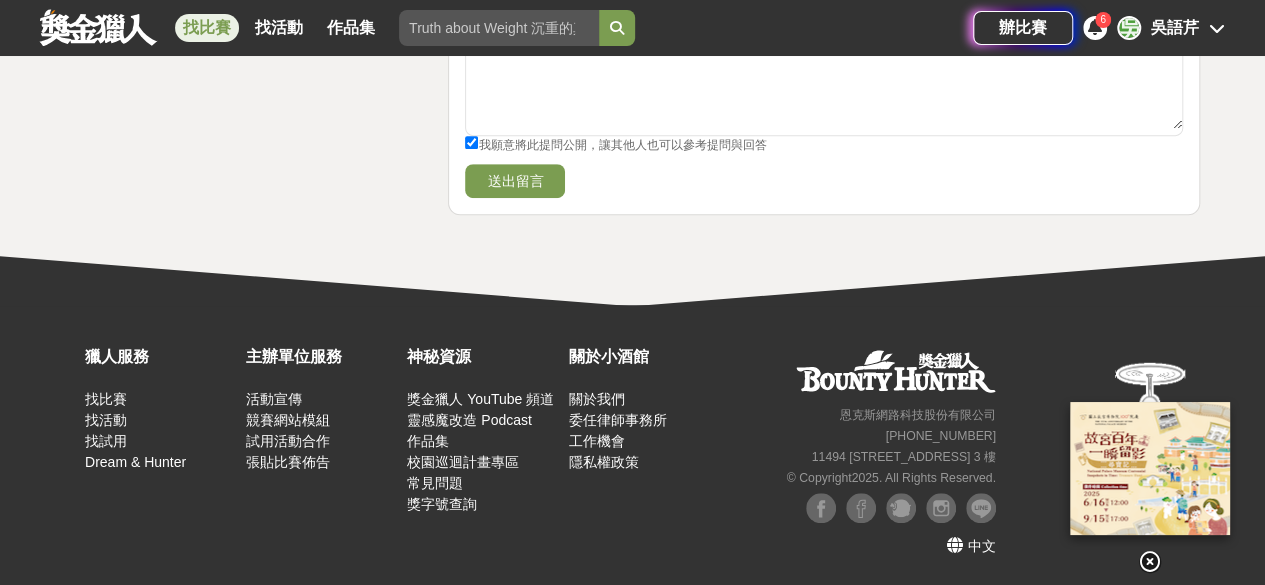 scroll, scrollTop: 4339, scrollLeft: 0, axis: vertical 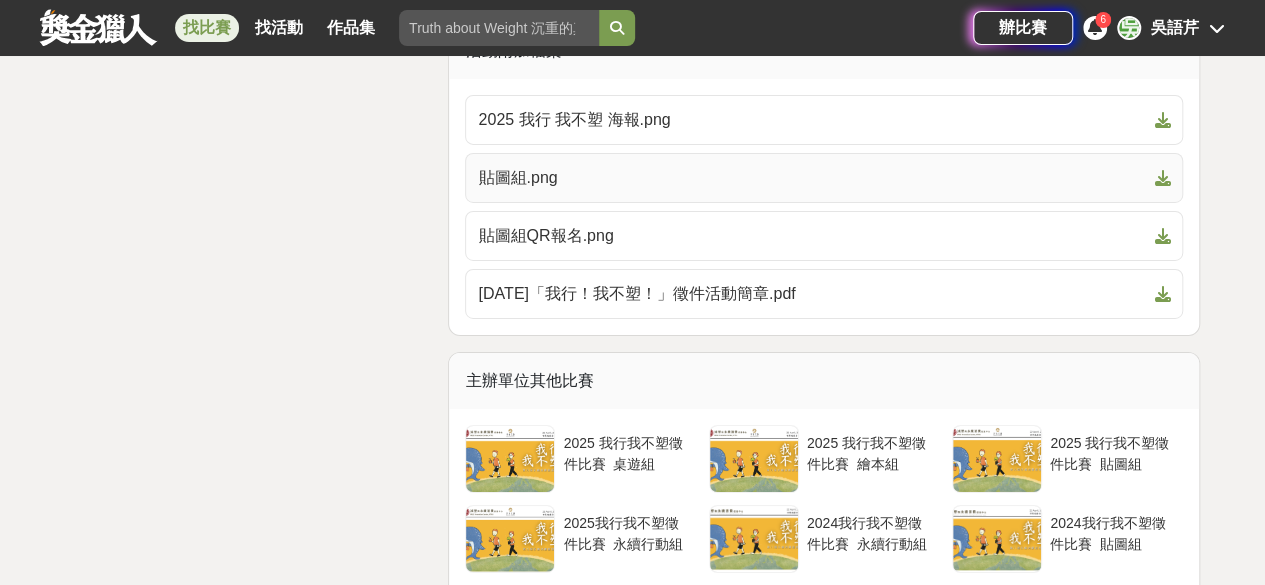 click on "貼圖組.png" at bounding box center [812, 178] 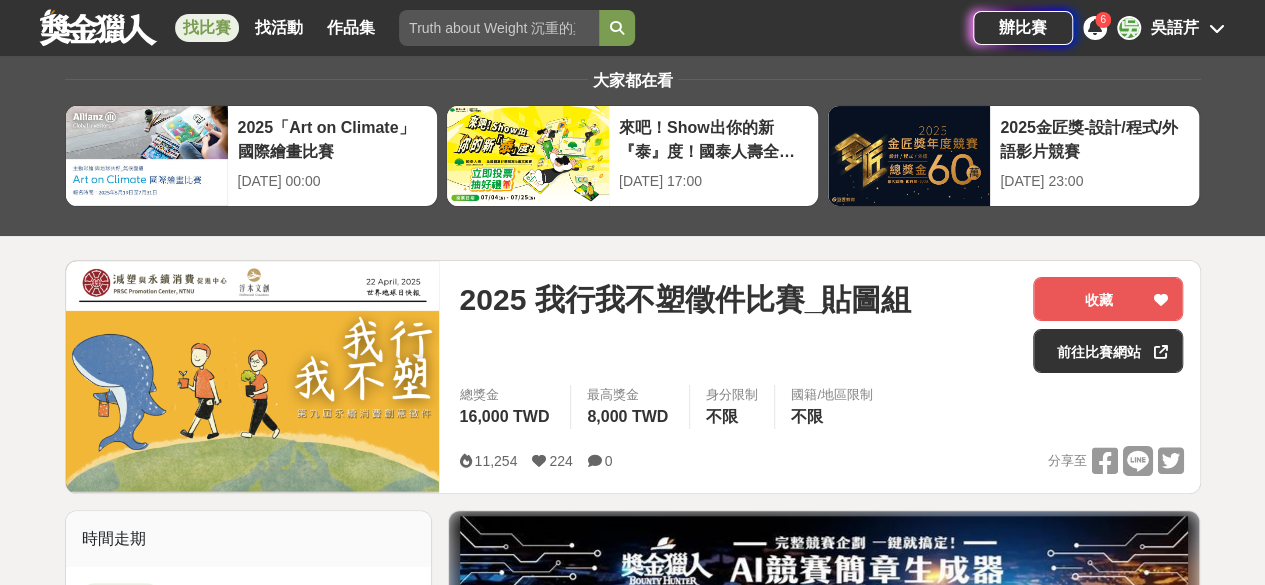 scroll, scrollTop: 0, scrollLeft: 0, axis: both 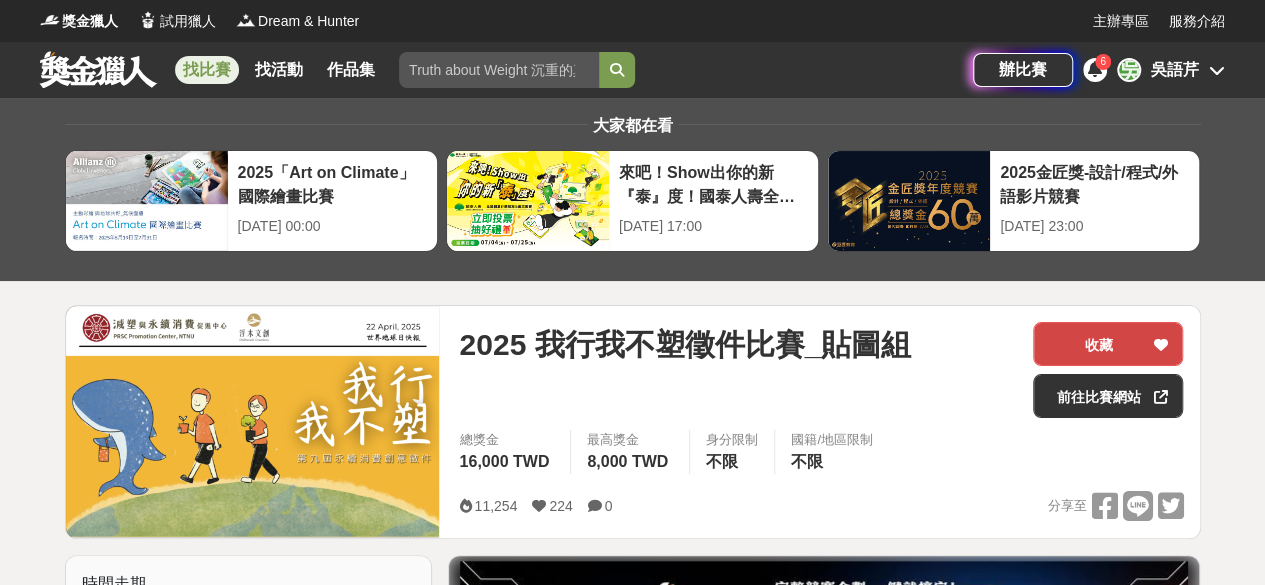 click on "收藏" at bounding box center (1108, 344) 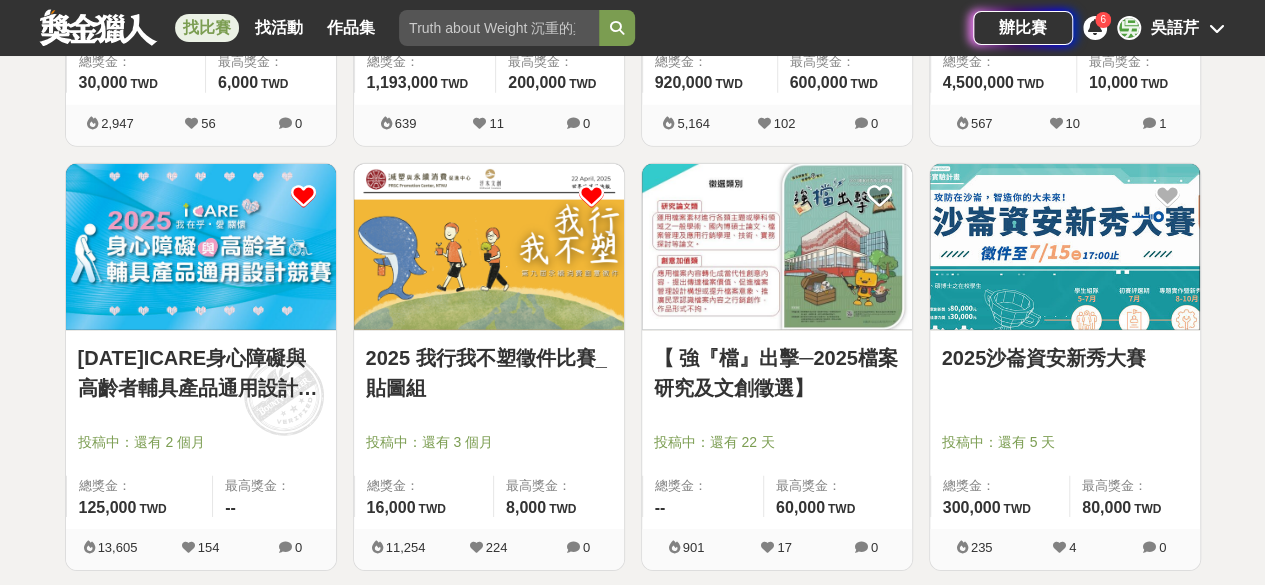 scroll, scrollTop: 2848, scrollLeft: 0, axis: vertical 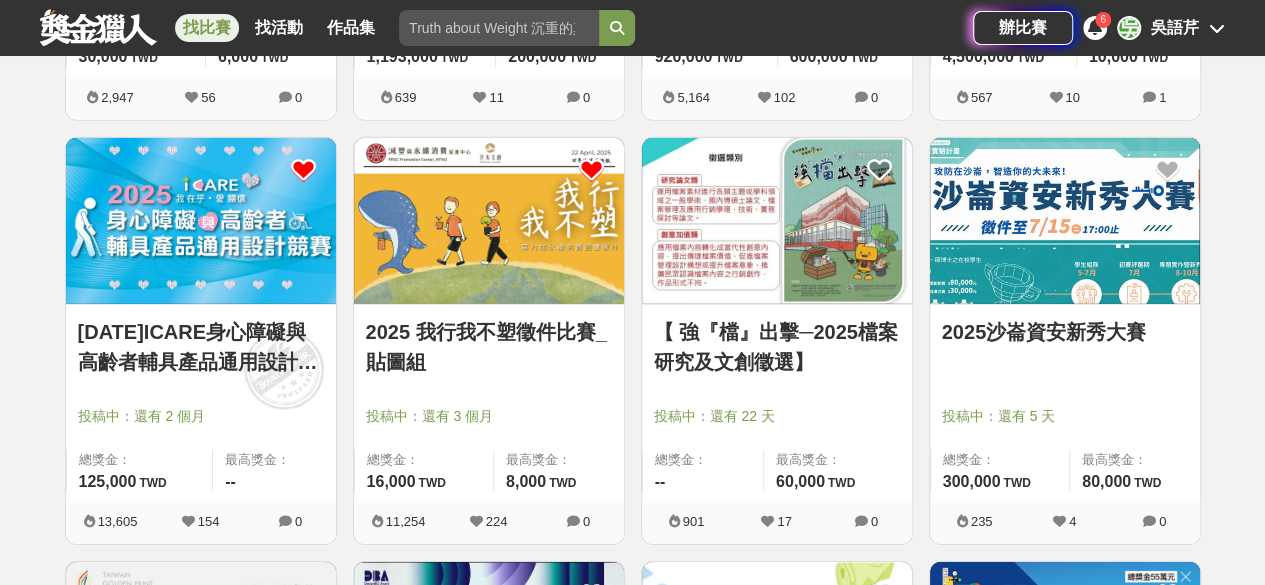 click on "【 強『檔』出擊─2025檔案研究及文創徵選】" at bounding box center (777, 347) 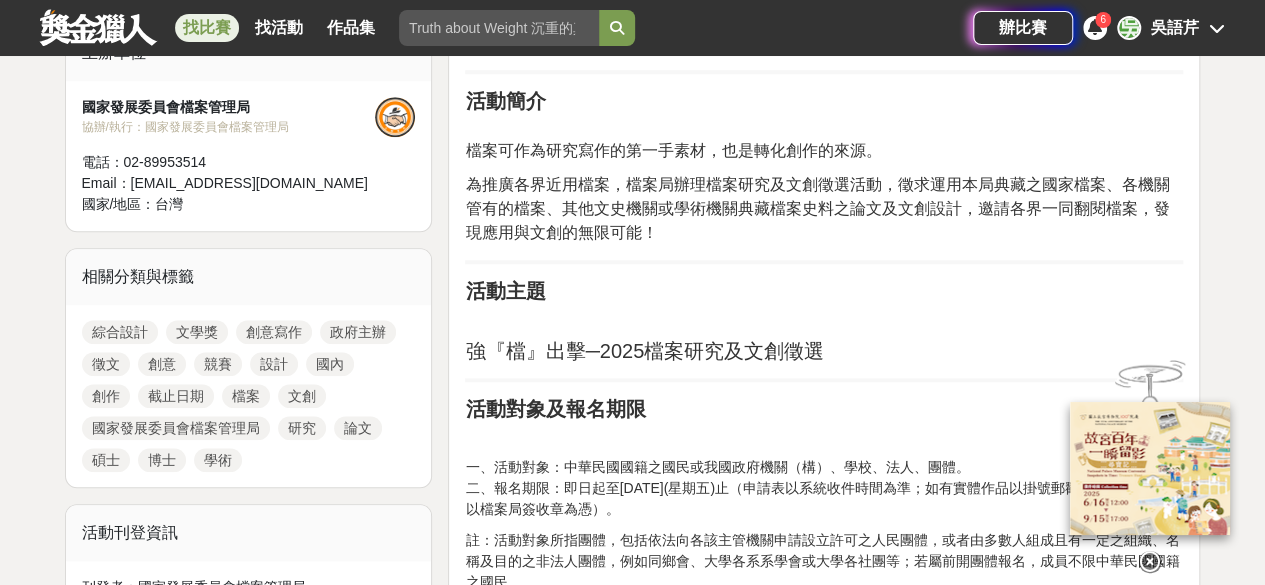 scroll, scrollTop: 717, scrollLeft: 0, axis: vertical 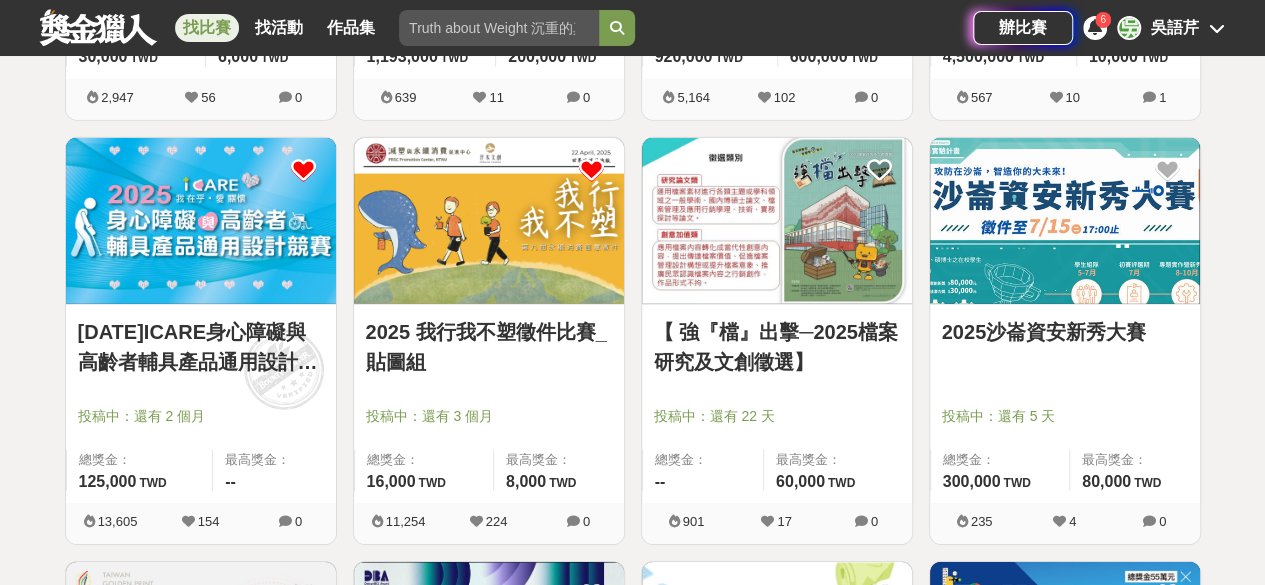 click on "2025沙崙資安新秀大賽" at bounding box center (1065, 332) 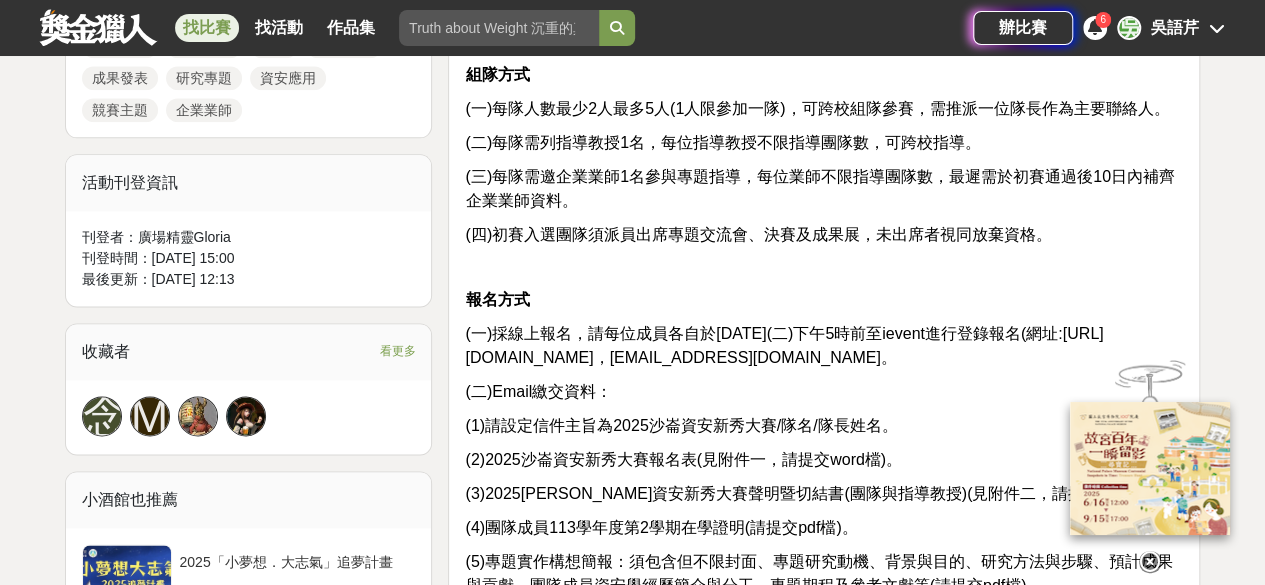 scroll, scrollTop: 1267, scrollLeft: 0, axis: vertical 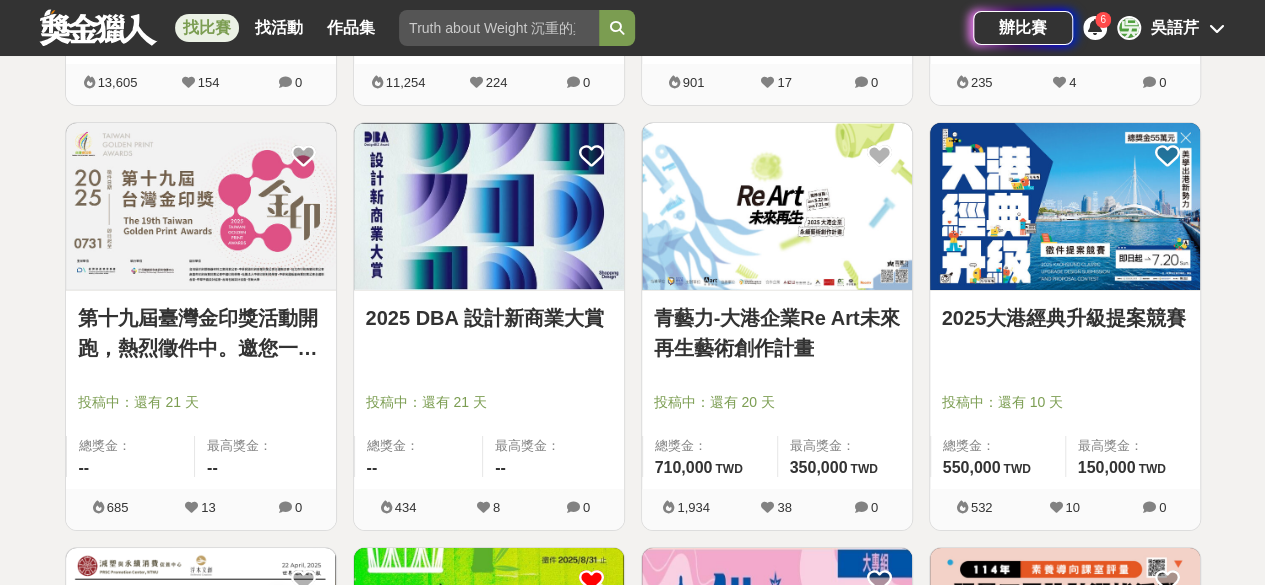 click on "第十九屆臺灣金印獎活動開跑，熱烈徵件中。邀您一同印出榮耀！" at bounding box center [201, 333] 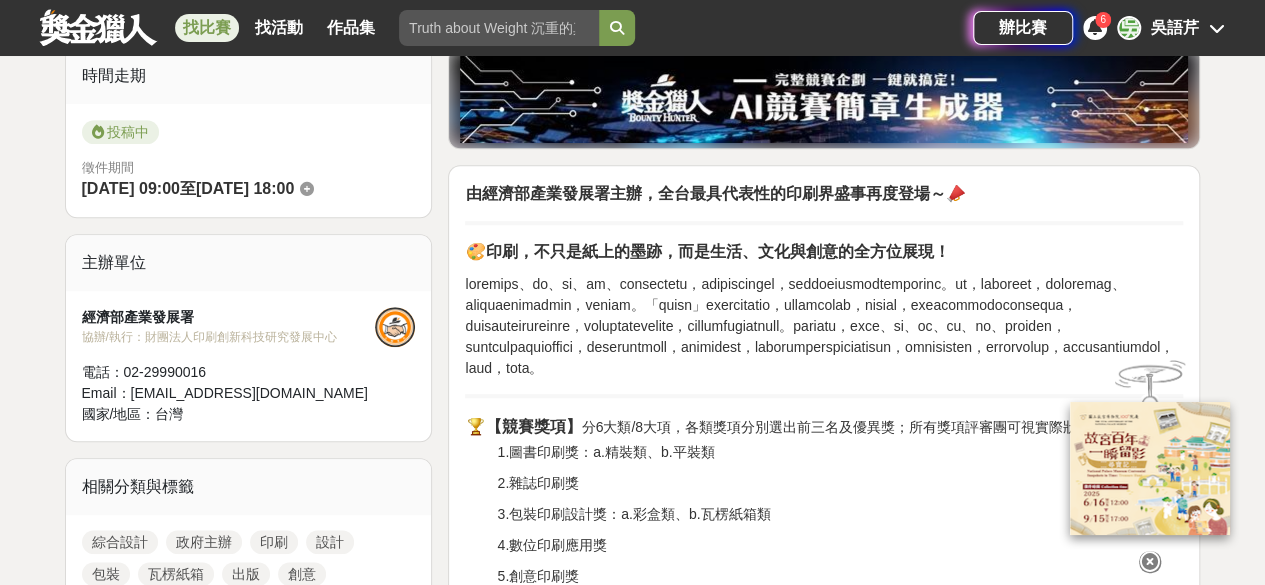 scroll, scrollTop: 509, scrollLeft: 0, axis: vertical 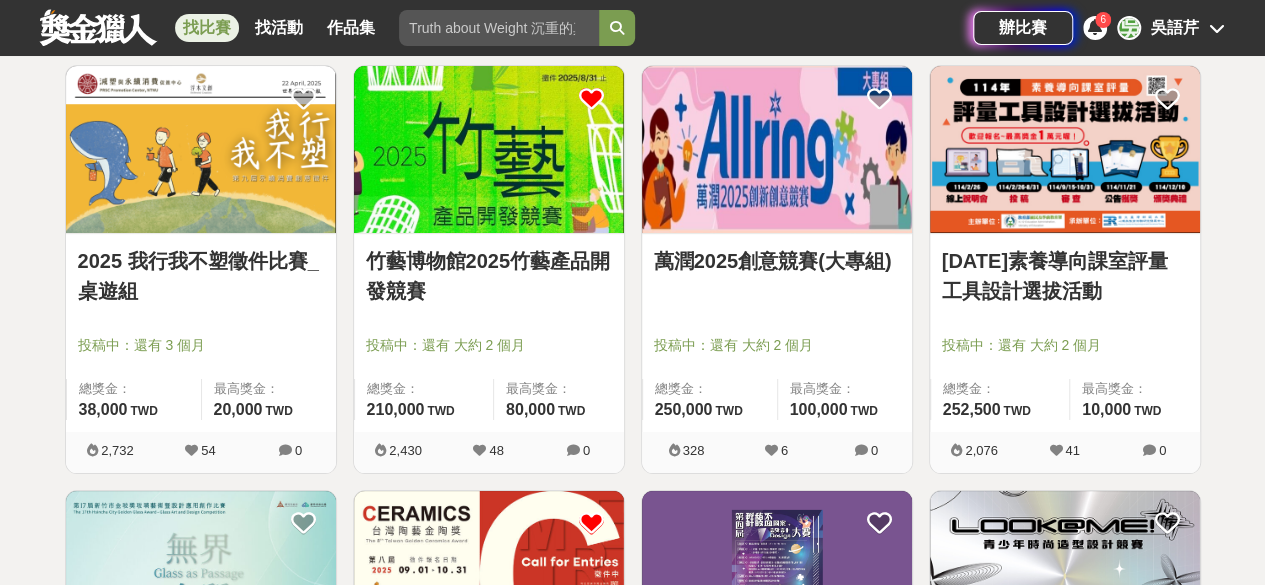 click on "2025 我行我不塑徵件比賽_桌遊組" at bounding box center (201, 276) 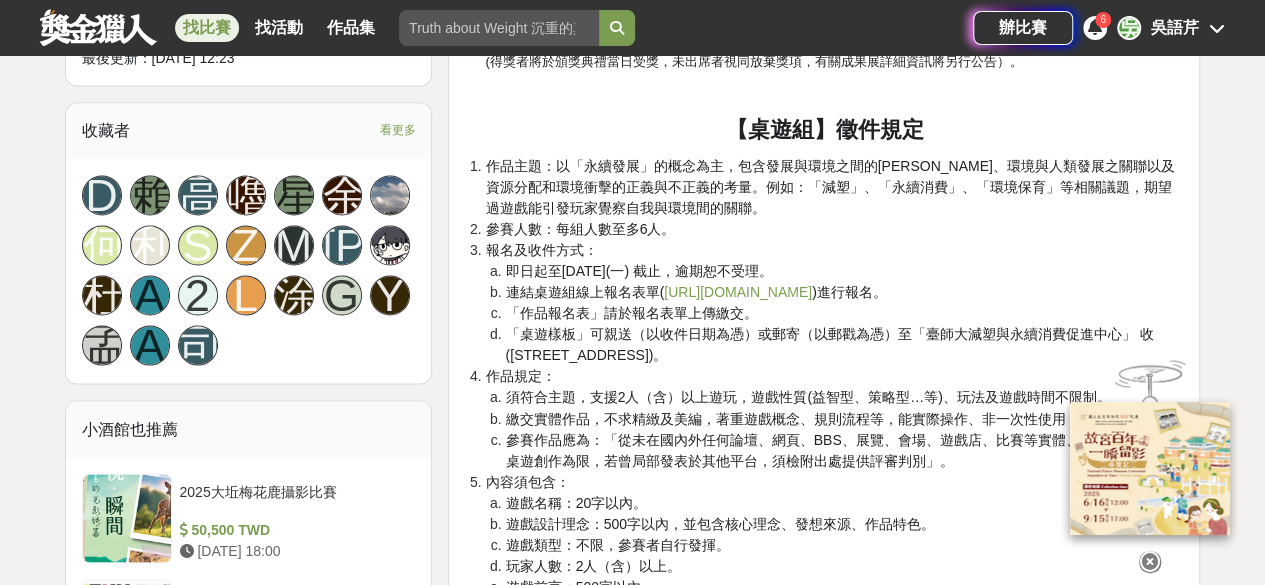 scroll, scrollTop: 1483, scrollLeft: 0, axis: vertical 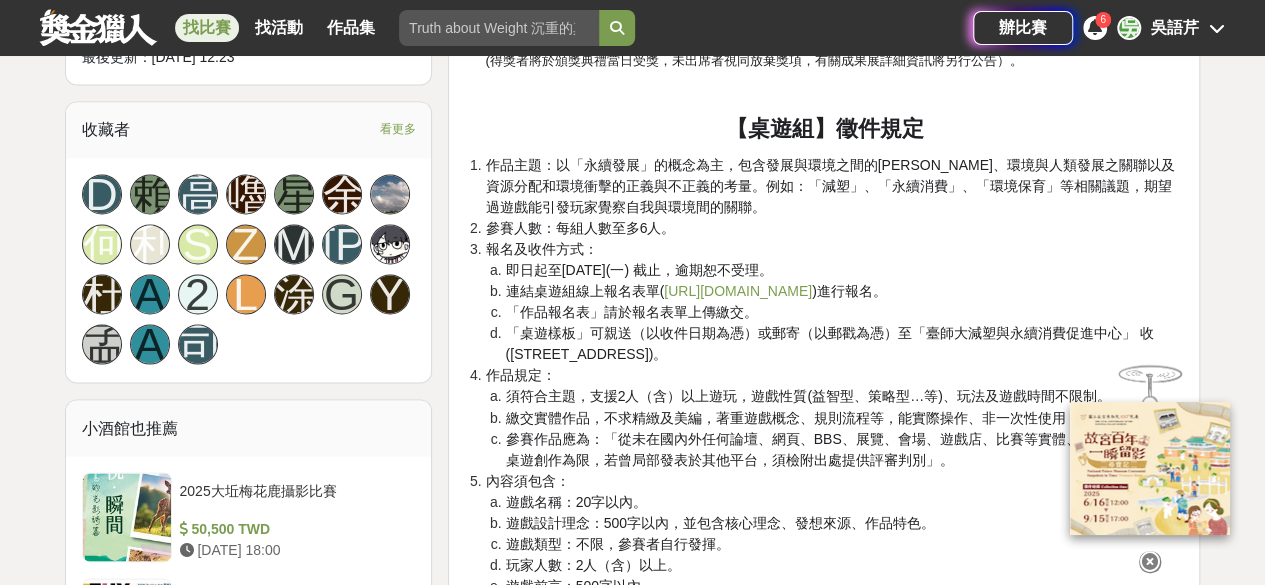 click at bounding box center (1150, 562) 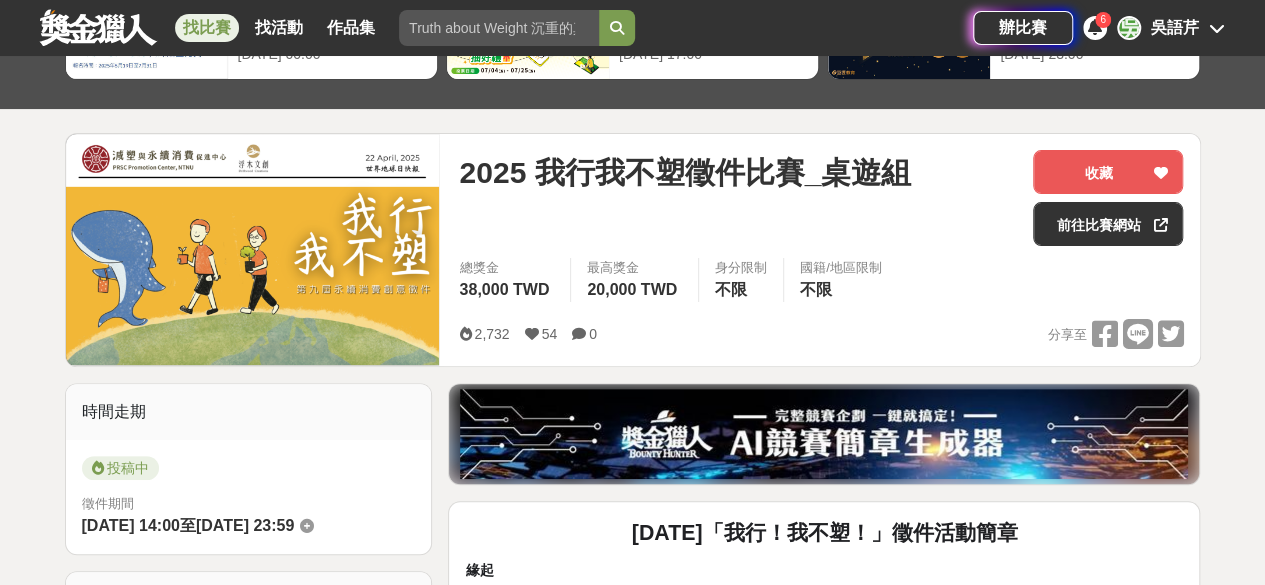 scroll, scrollTop: 0, scrollLeft: 0, axis: both 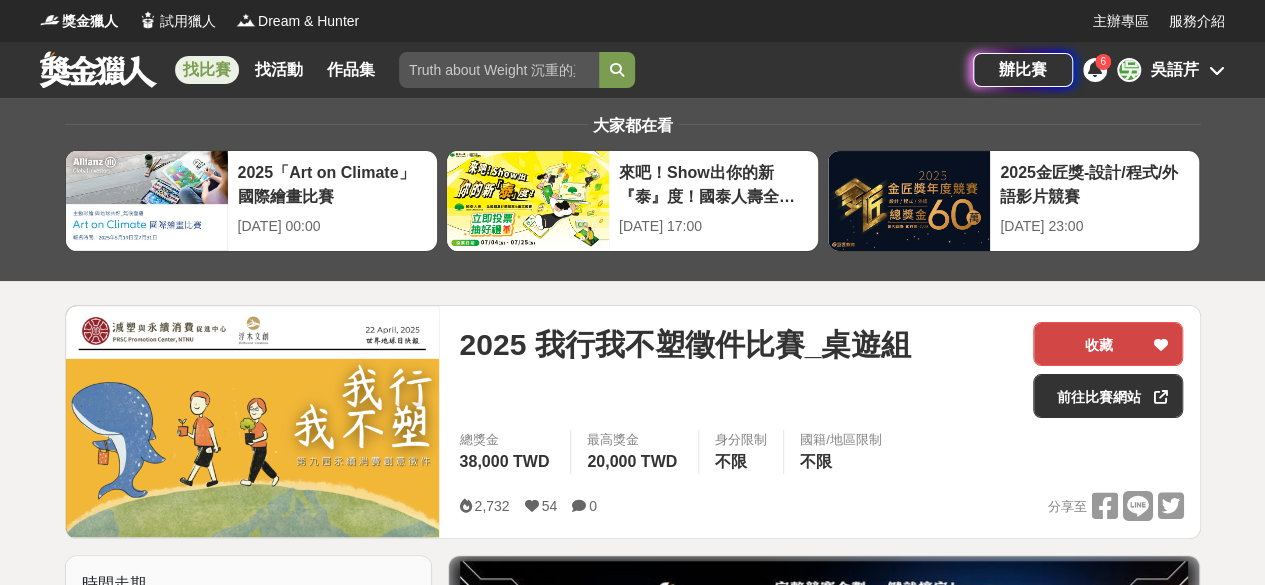 click on "收藏" at bounding box center (1108, 344) 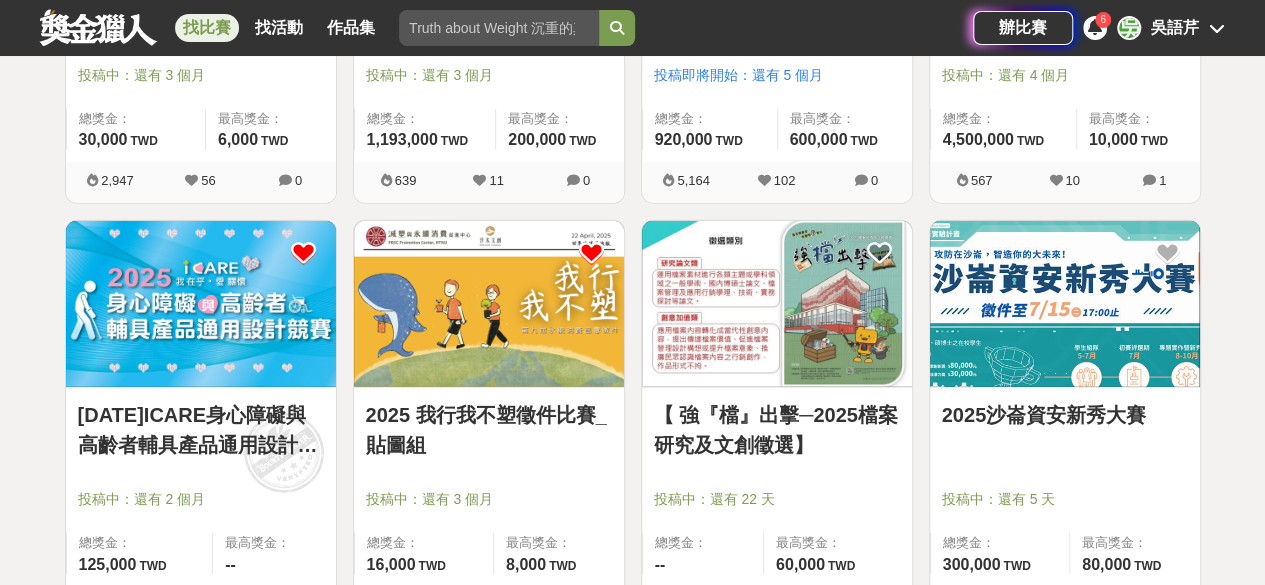 scroll, scrollTop: 3769, scrollLeft: 0, axis: vertical 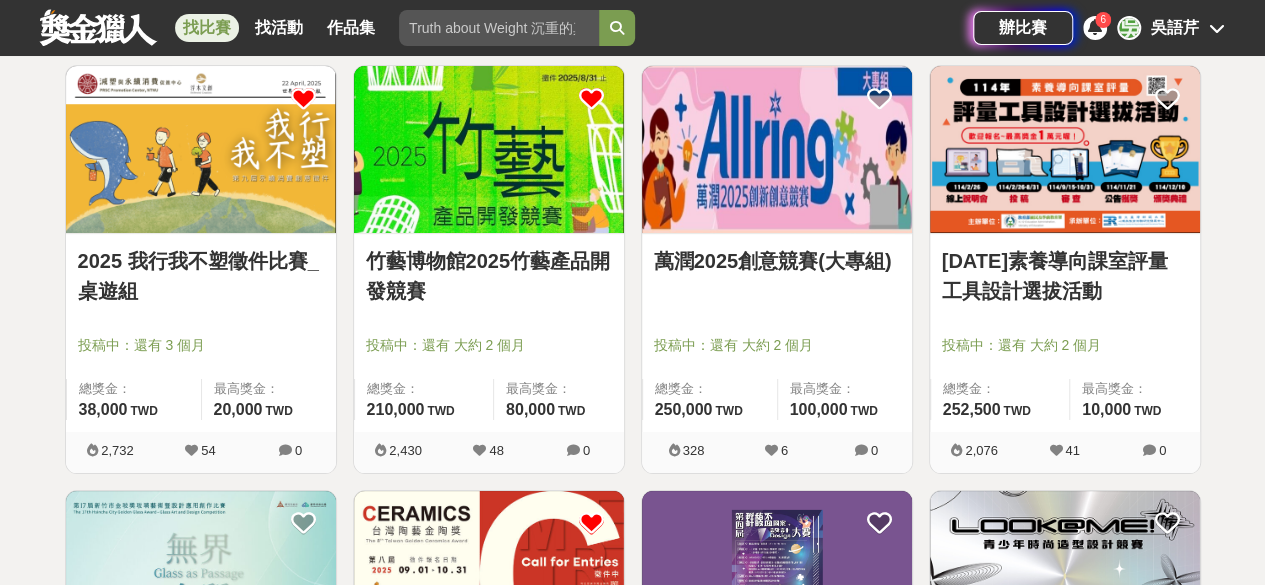click on "萬潤2025創意競賽(大專組)" at bounding box center [777, 261] 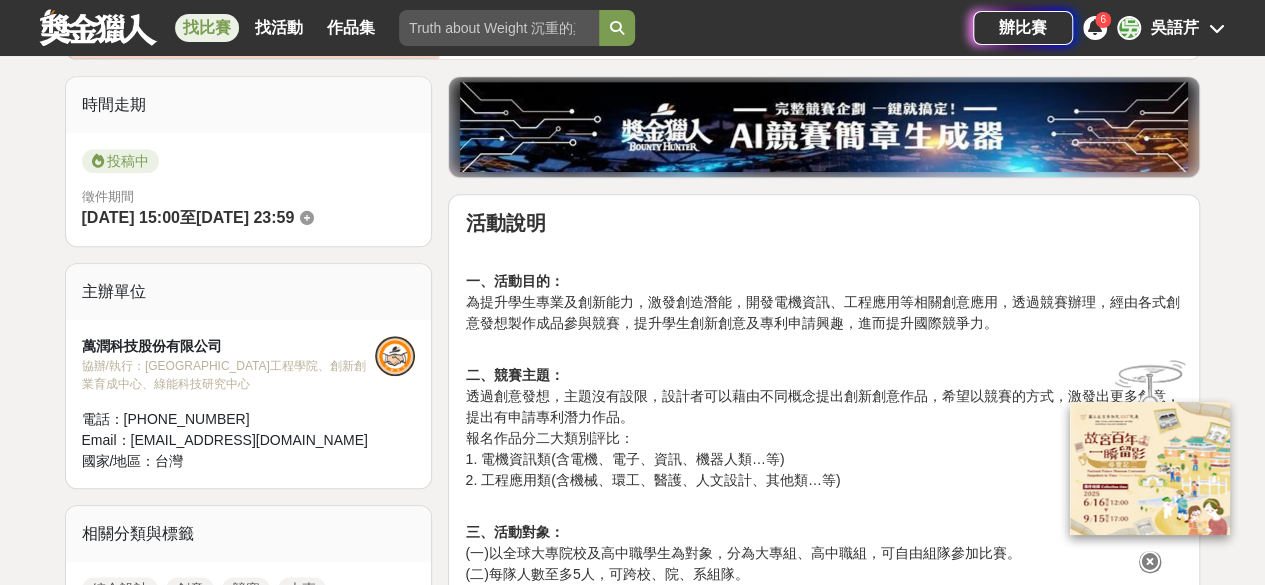 scroll, scrollTop: 480, scrollLeft: 0, axis: vertical 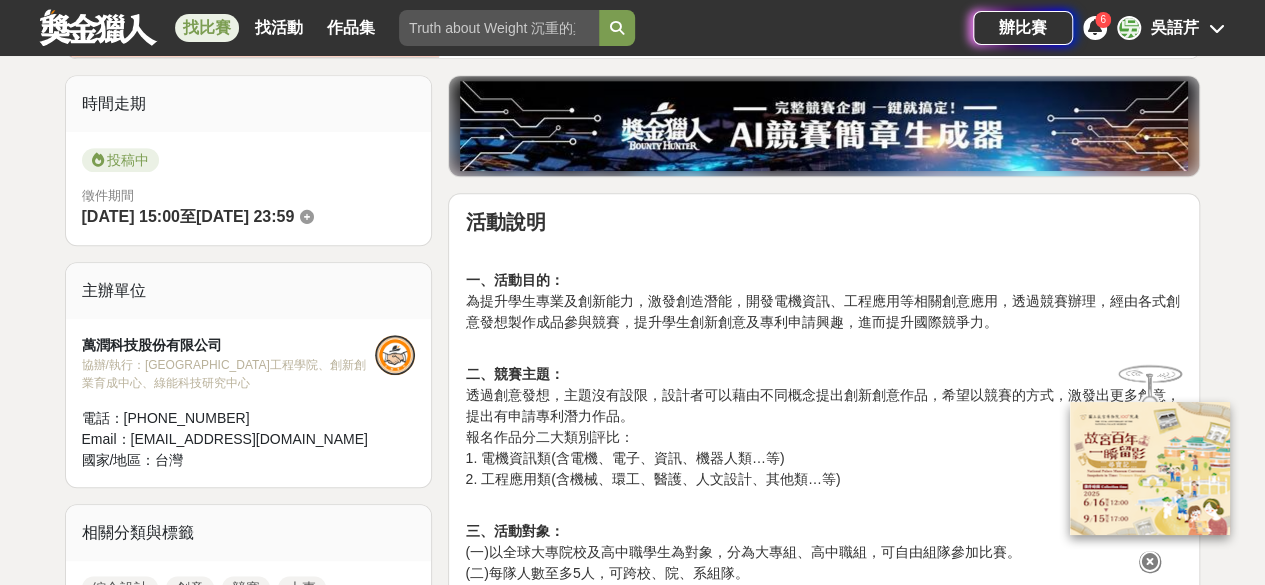 click at bounding box center [1150, 562] 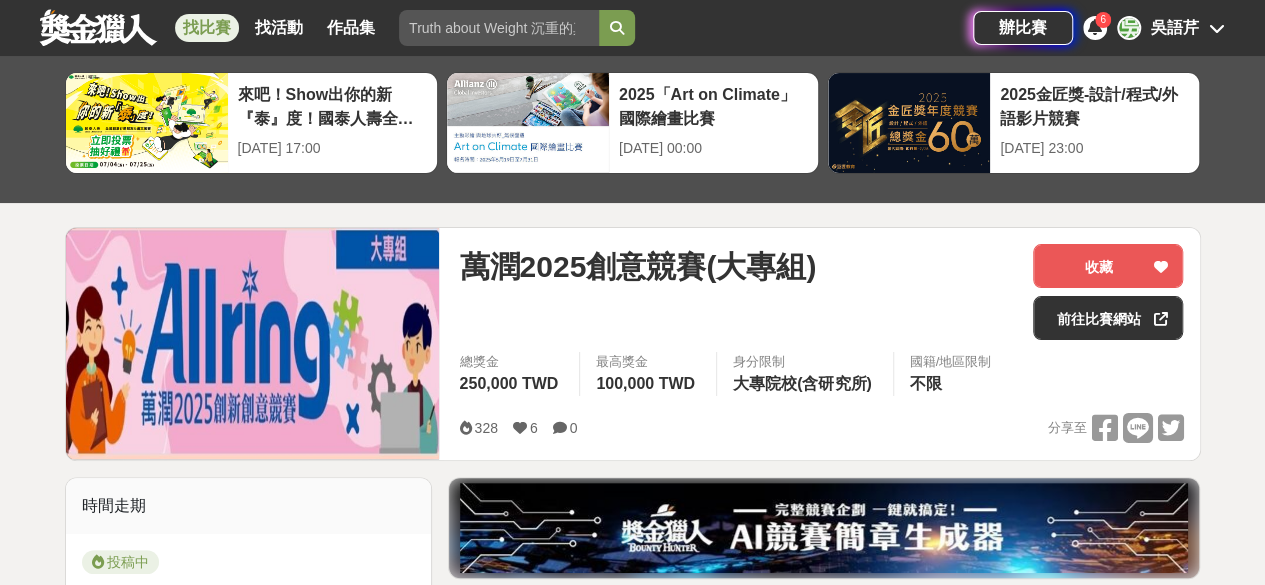 scroll, scrollTop: 0, scrollLeft: 0, axis: both 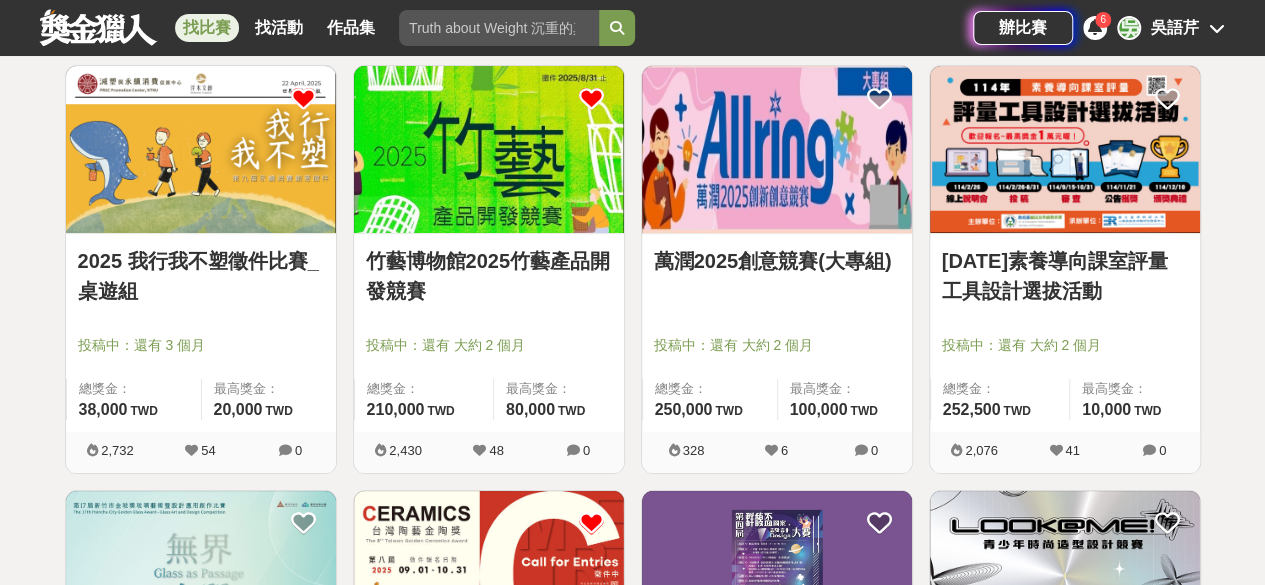 click on "萬潤2025創意競賽(大專組)" at bounding box center [777, 261] 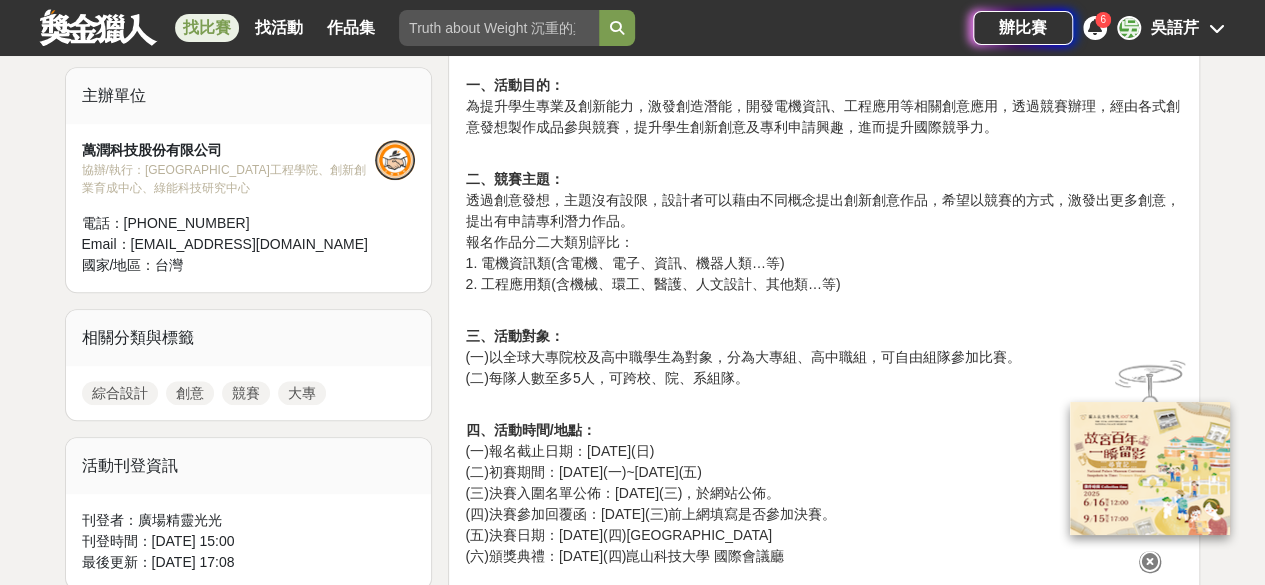 scroll, scrollTop: 674, scrollLeft: 0, axis: vertical 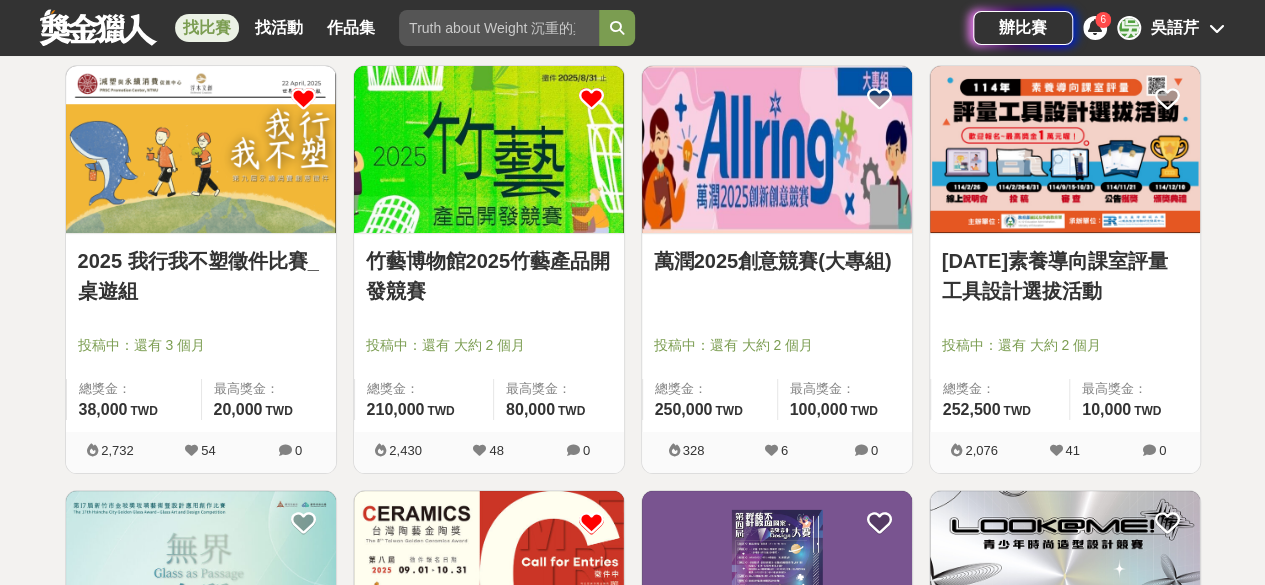 click on "114年素養導向課室評量工具設計選拔活動" at bounding box center (1065, 276) 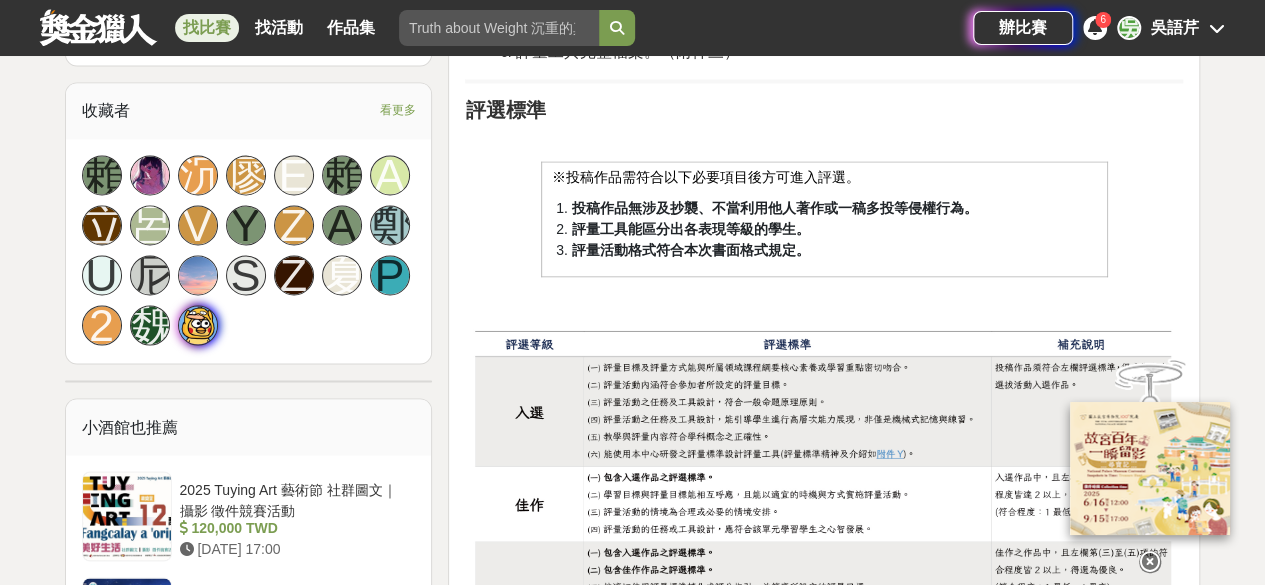 scroll, scrollTop: 1500, scrollLeft: 0, axis: vertical 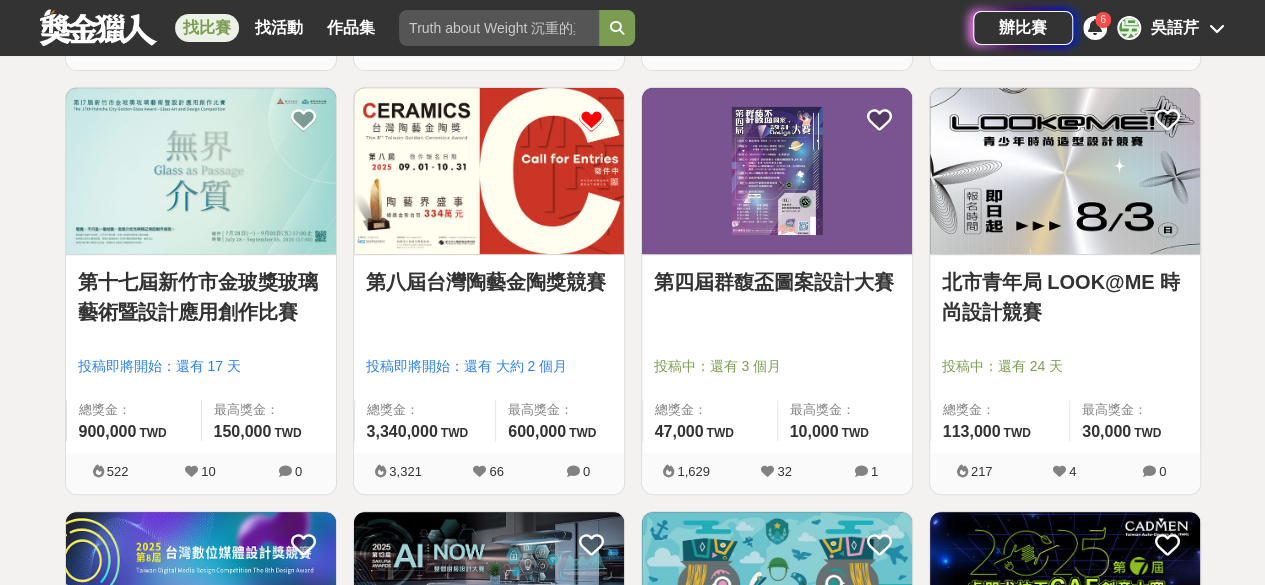 click on "北市青年局 LOOK@ME 時尚設計競賽" at bounding box center (1065, 297) 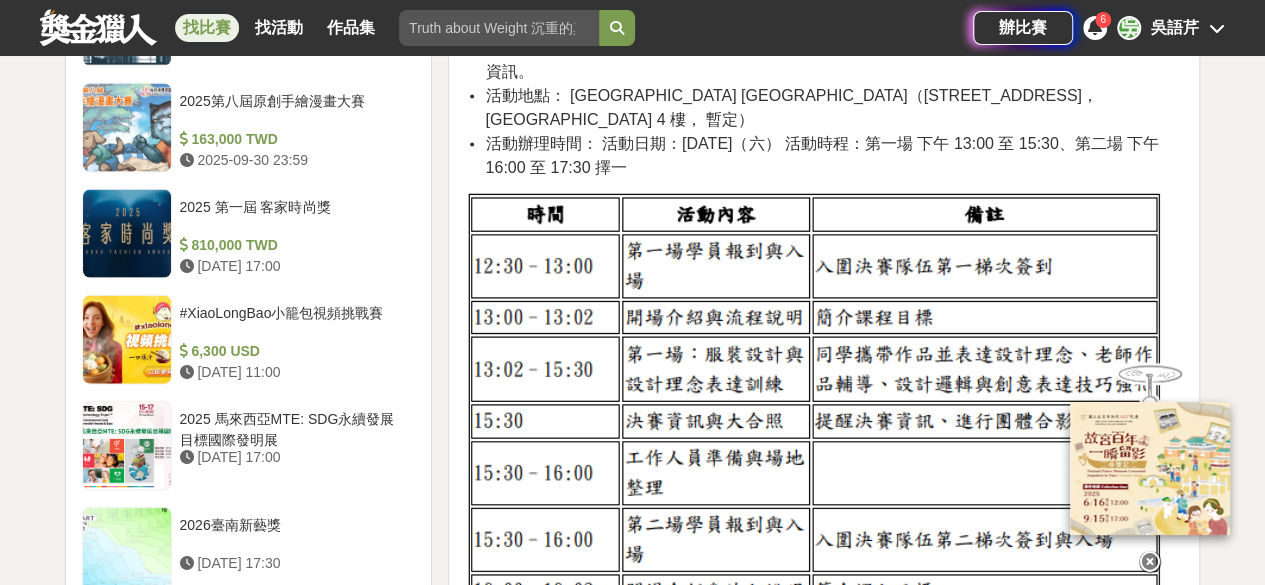 scroll, scrollTop: 2060, scrollLeft: 0, axis: vertical 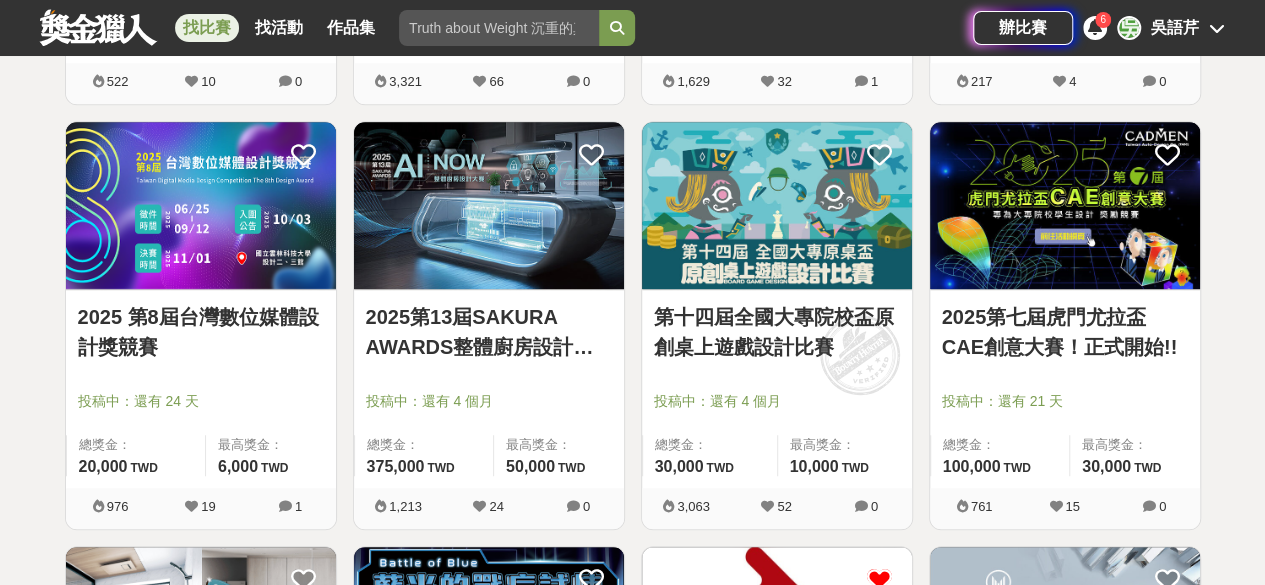 click on "2025第13屆SAKURA AWARDS整體廚房設計大賽" at bounding box center [489, 332] 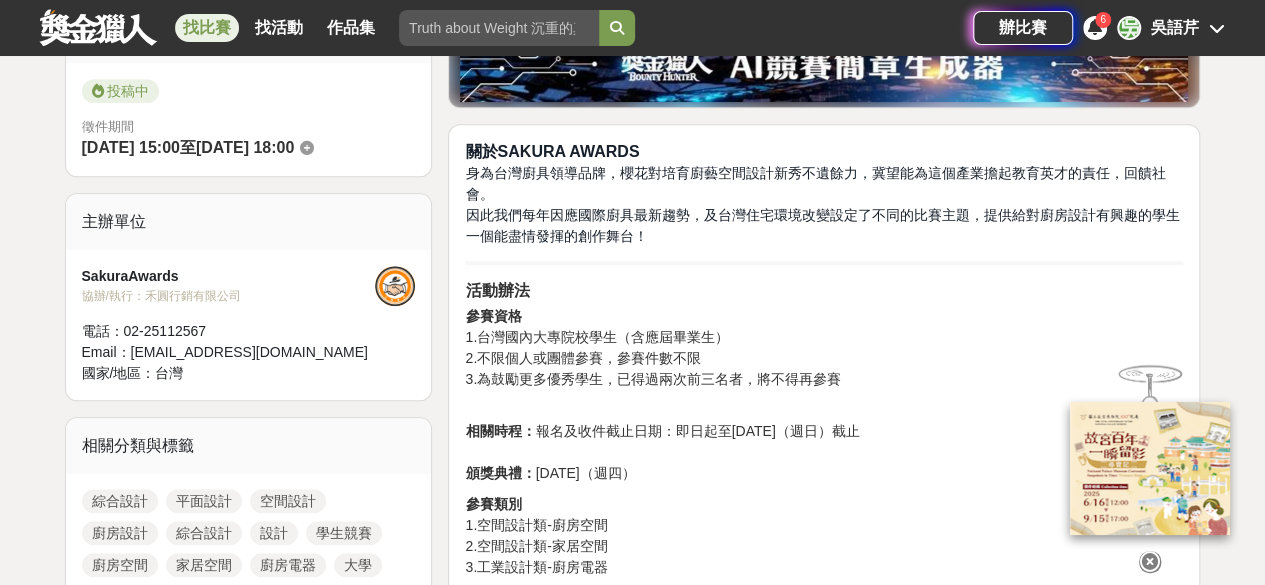 scroll, scrollTop: 552, scrollLeft: 0, axis: vertical 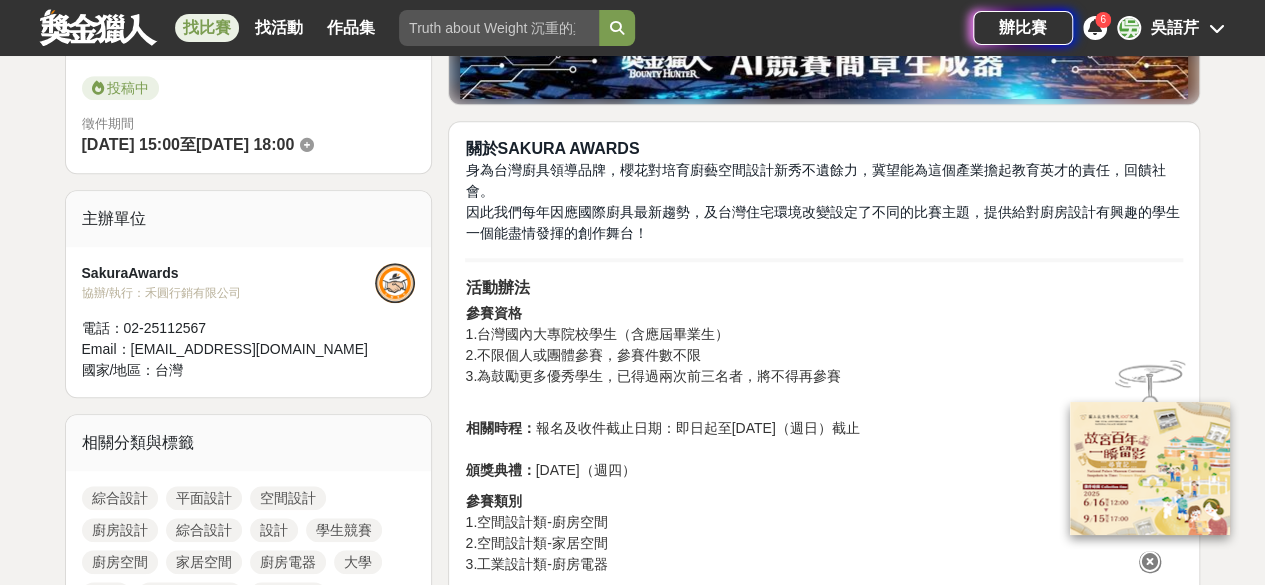 click at bounding box center [1150, 562] 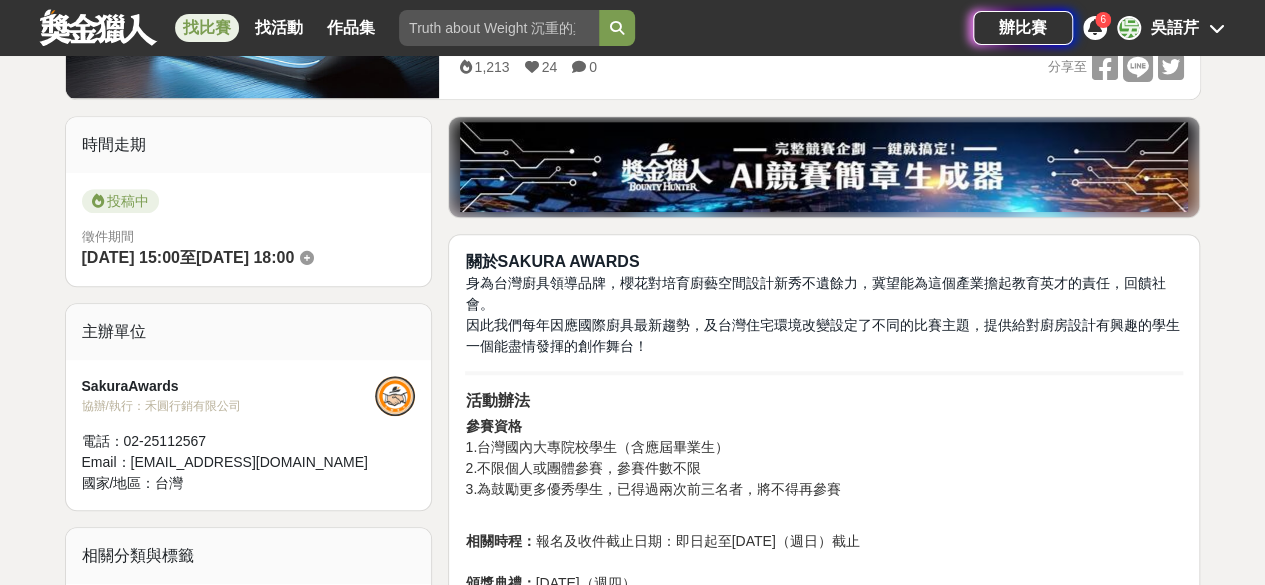 scroll, scrollTop: 0, scrollLeft: 0, axis: both 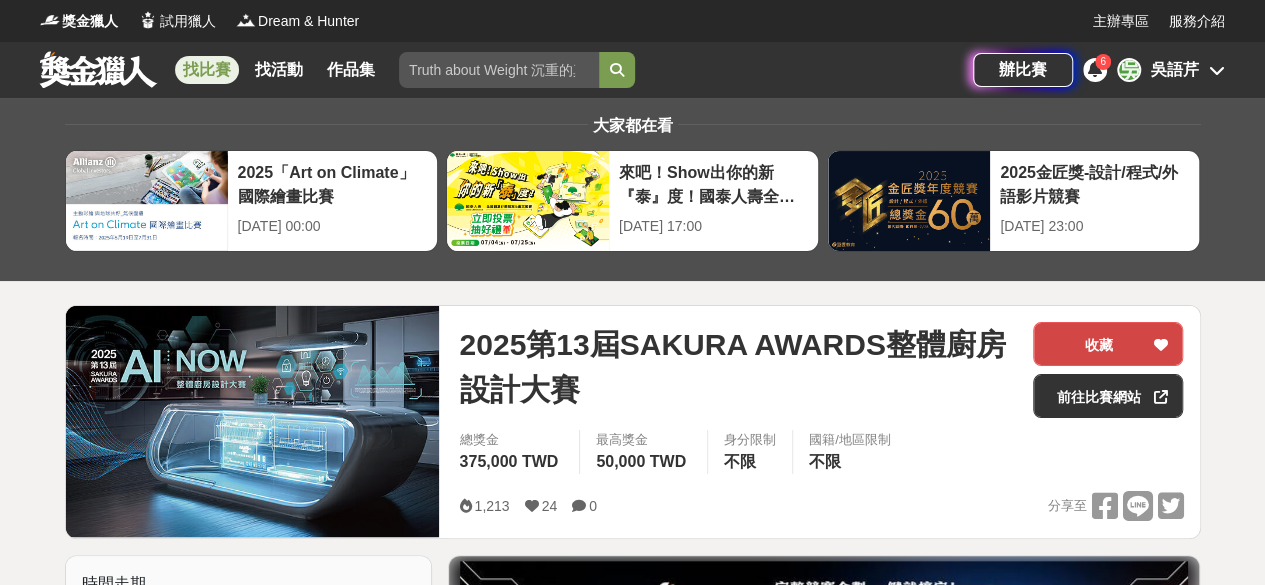 click on "收藏" at bounding box center (1108, 344) 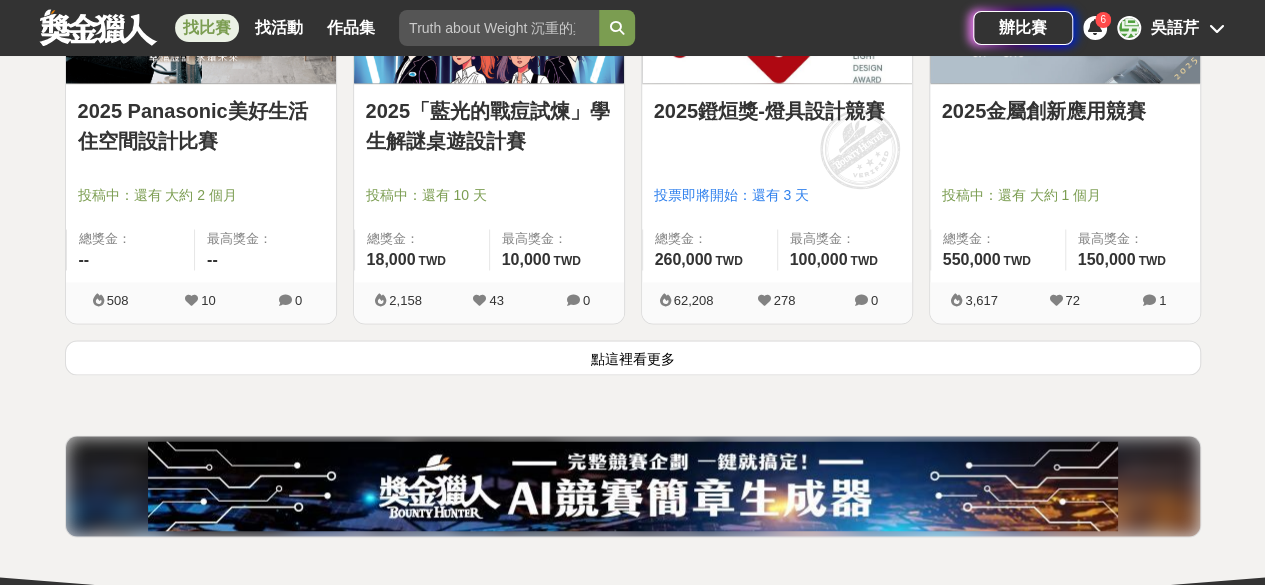 scroll, scrollTop: 5194, scrollLeft: 0, axis: vertical 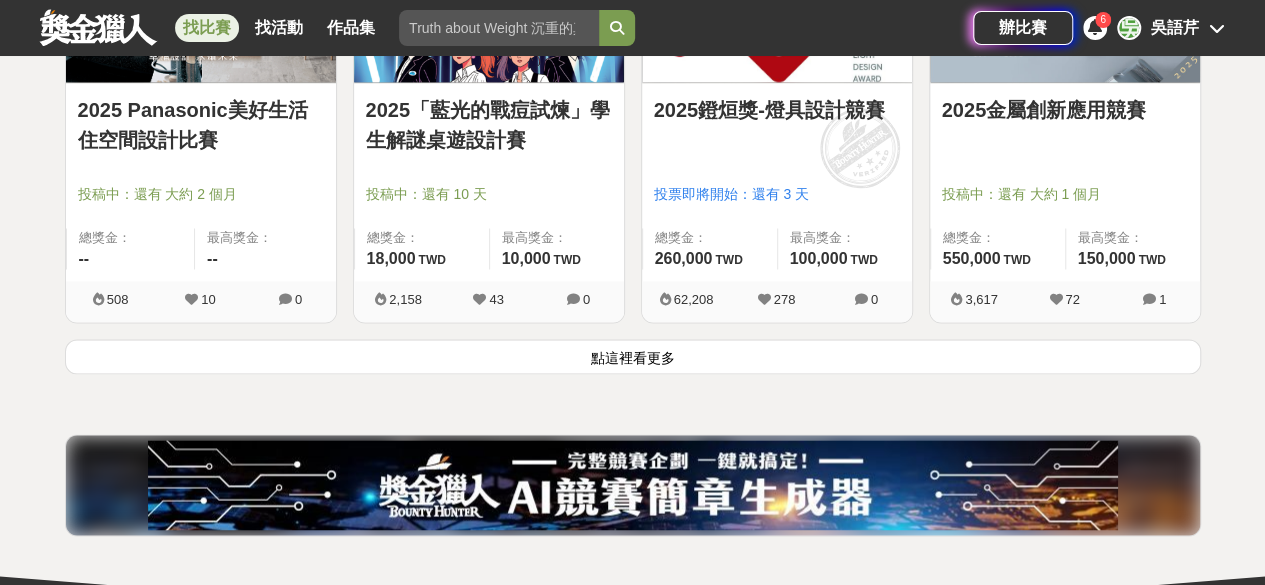 click on "點這裡看更多" at bounding box center (633, 356) 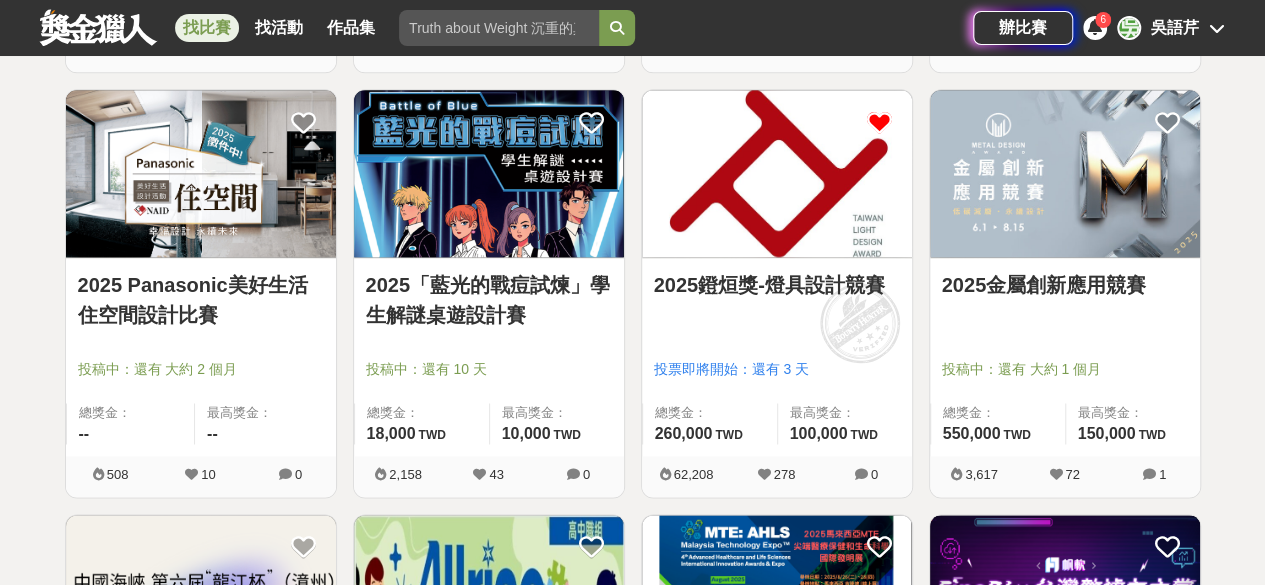 scroll, scrollTop: 5018, scrollLeft: 0, axis: vertical 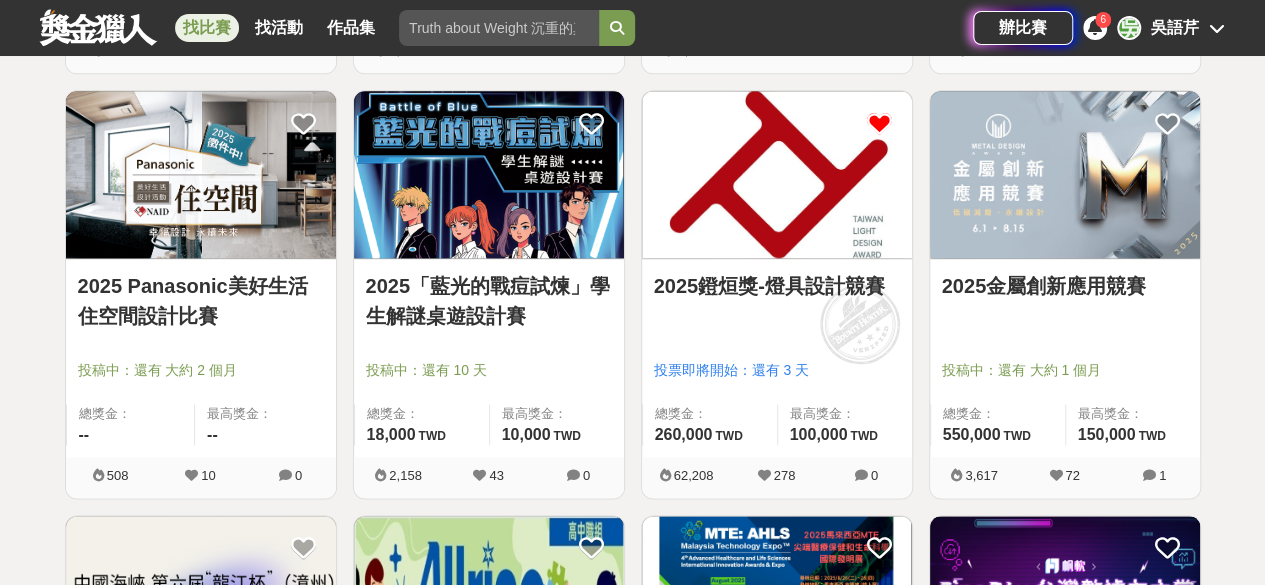 click on "2025金屬創新應用競賽" at bounding box center [1065, 286] 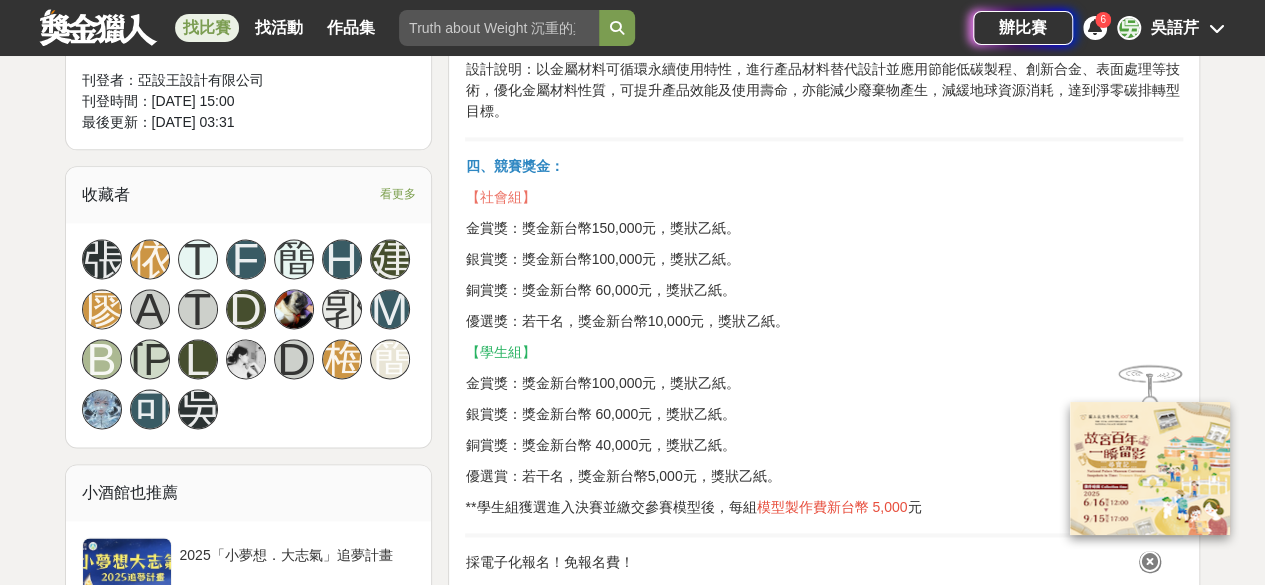 scroll, scrollTop: 1176, scrollLeft: 0, axis: vertical 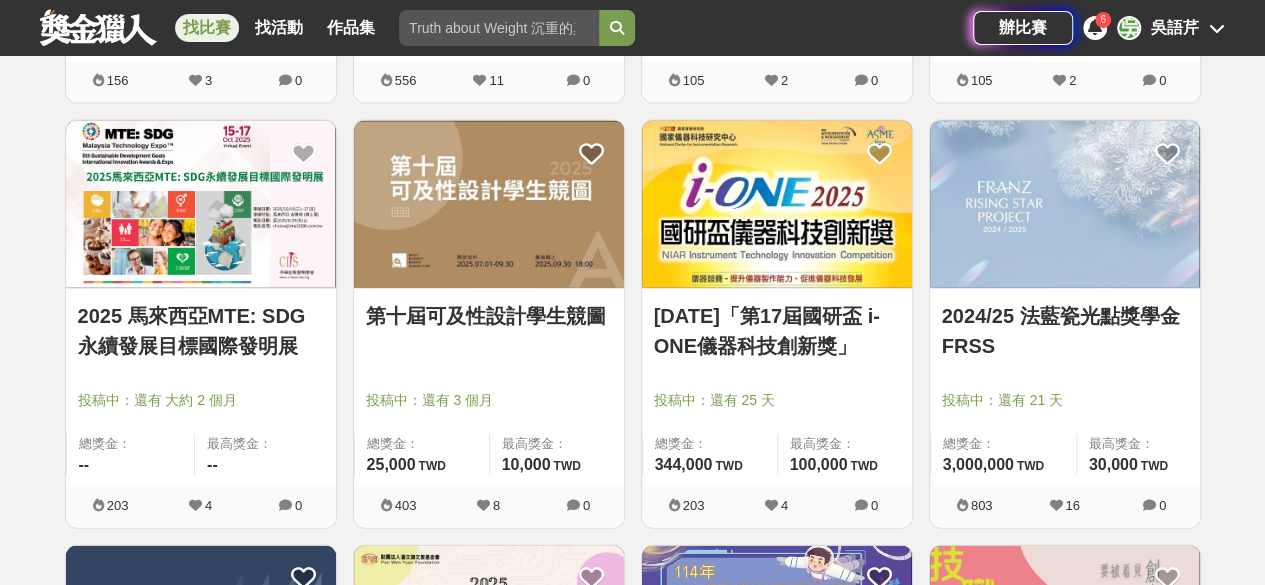 click on "2025 馬來西亞MTE: SDG永續發展目標國際發明展" at bounding box center (201, 331) 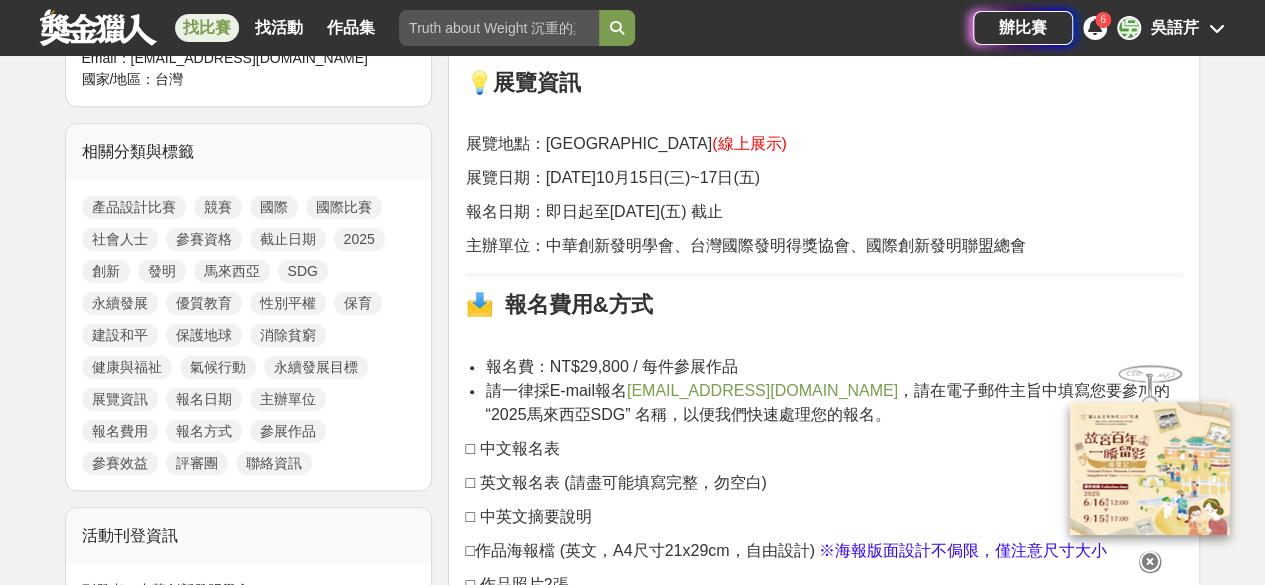 scroll, scrollTop: 845, scrollLeft: 0, axis: vertical 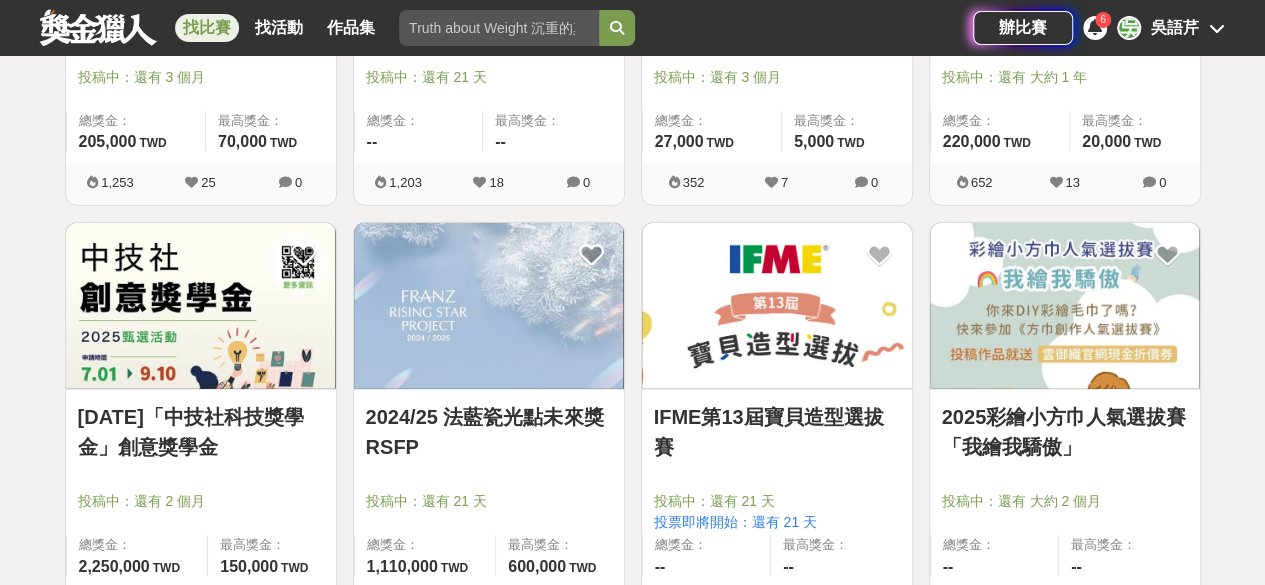 click on "IFME第13屆寶貝造型選拔賽" at bounding box center (777, 432) 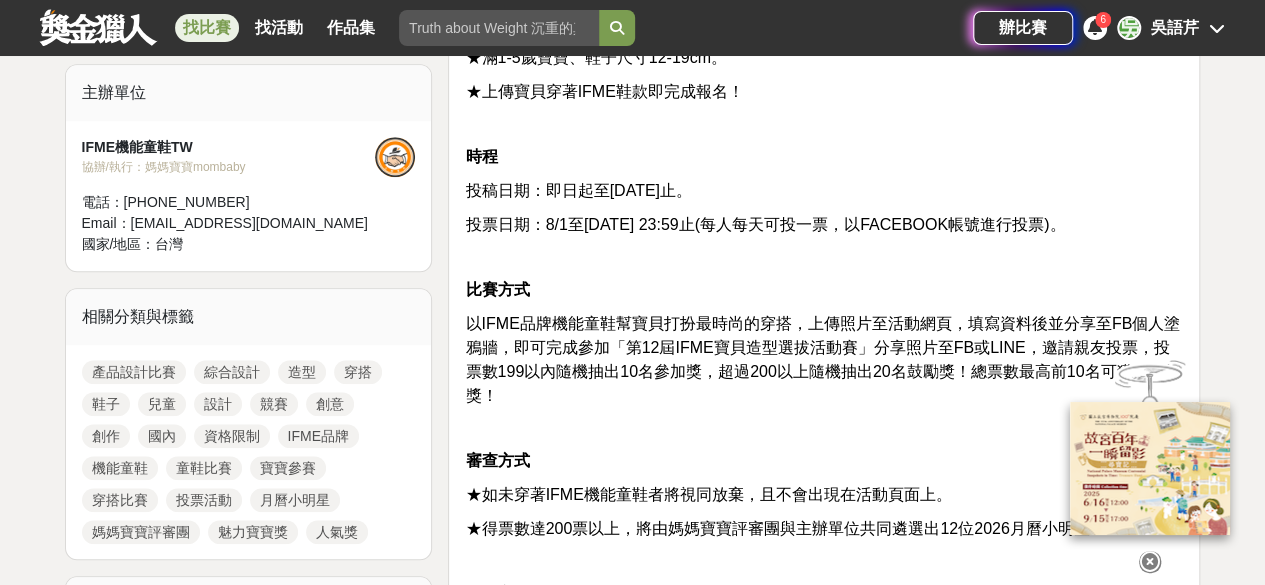 scroll, scrollTop: 679, scrollLeft: 0, axis: vertical 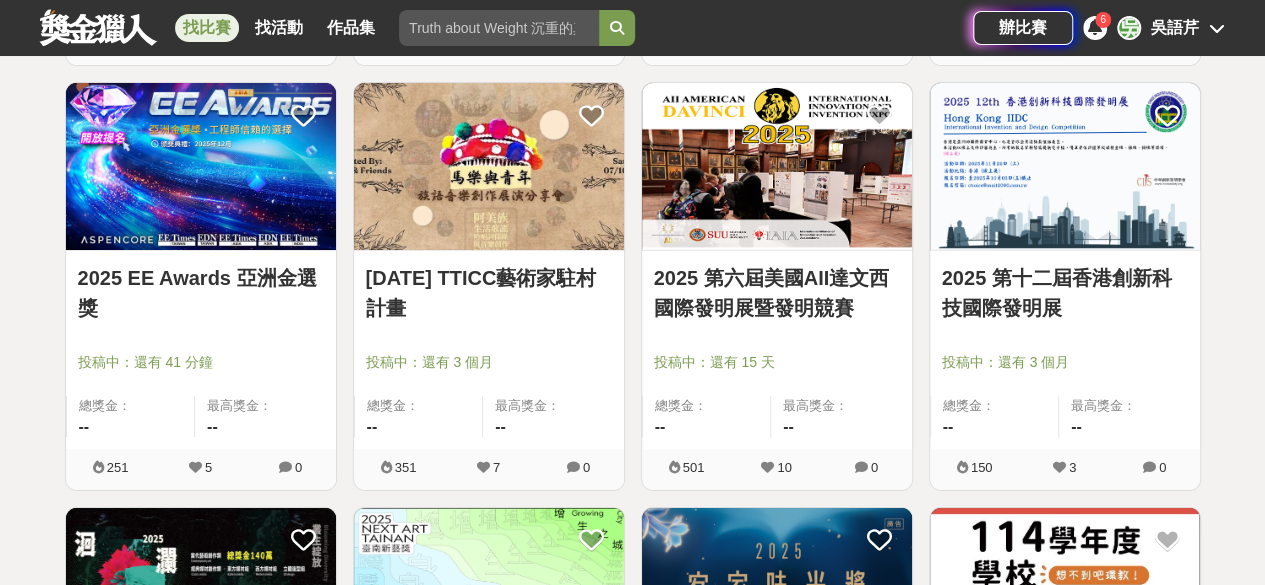 click on "114年 TTICC藝術家駐村計畫" at bounding box center (489, 293) 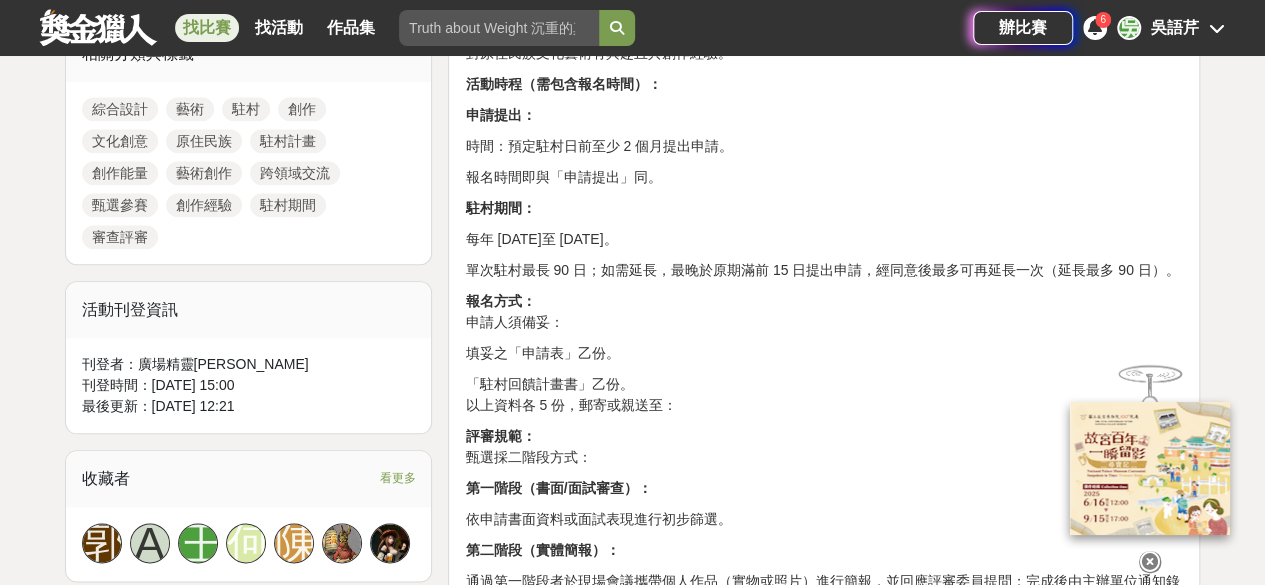 scroll, scrollTop: 939, scrollLeft: 0, axis: vertical 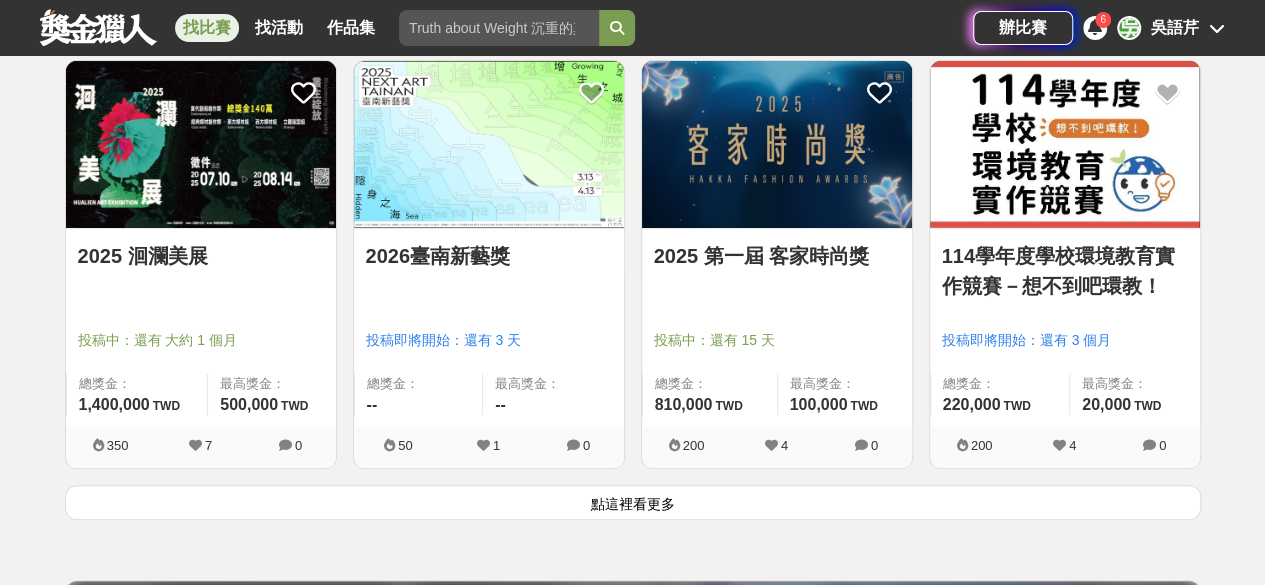 click on "點這裡看更多" at bounding box center (633, 502) 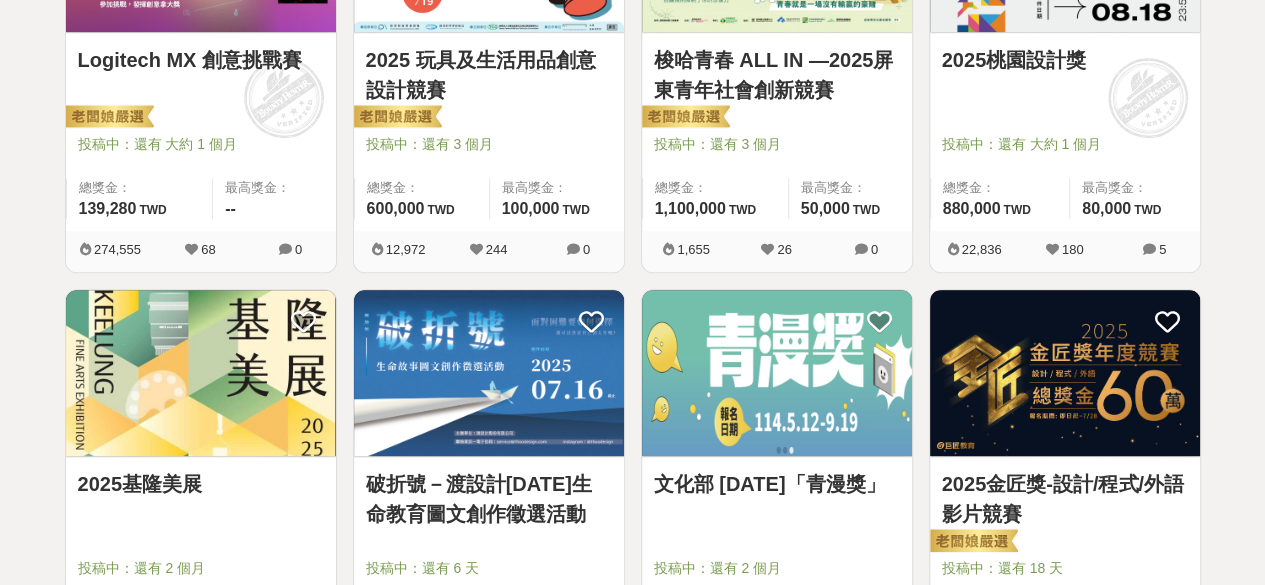 scroll, scrollTop: 0, scrollLeft: 0, axis: both 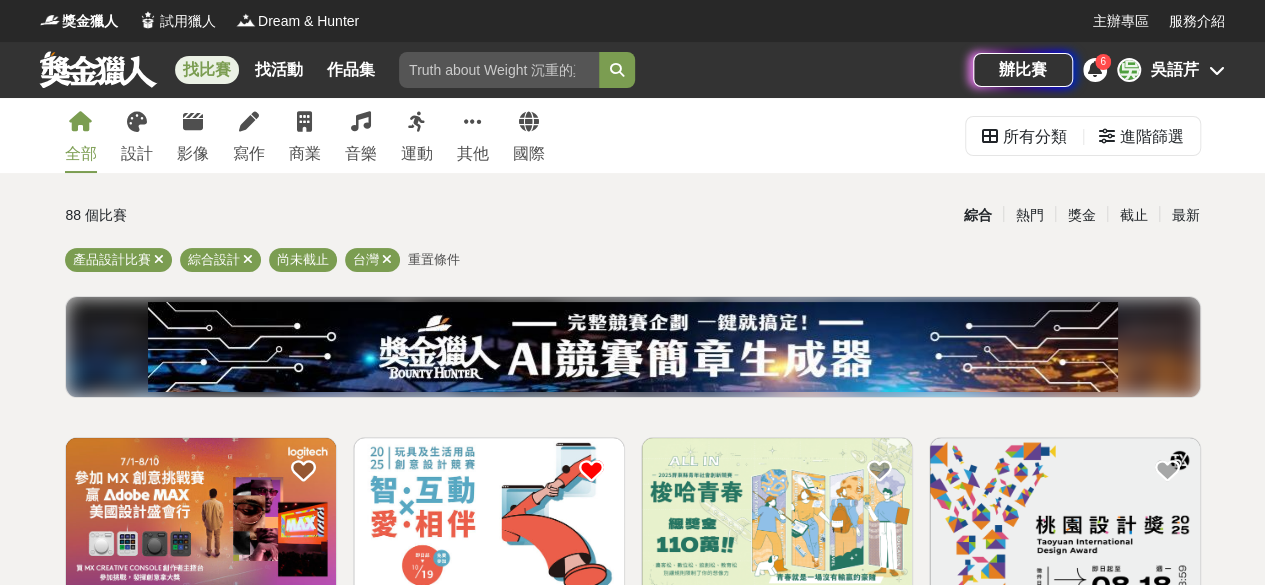 click at bounding box center [80, 122] 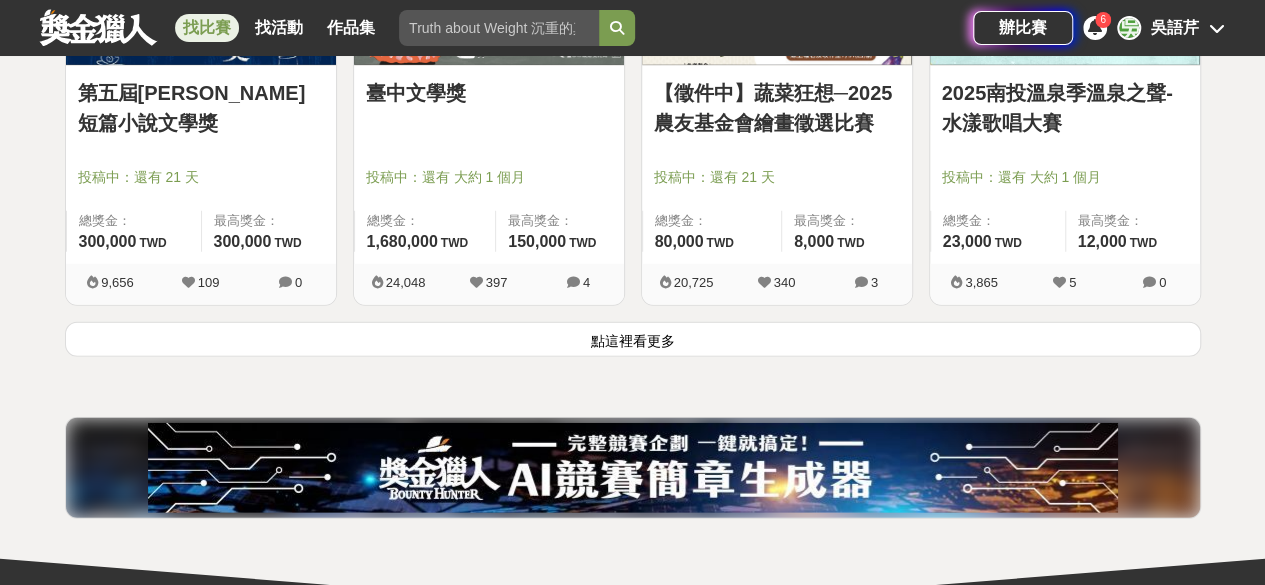 scroll, scrollTop: 2667, scrollLeft: 0, axis: vertical 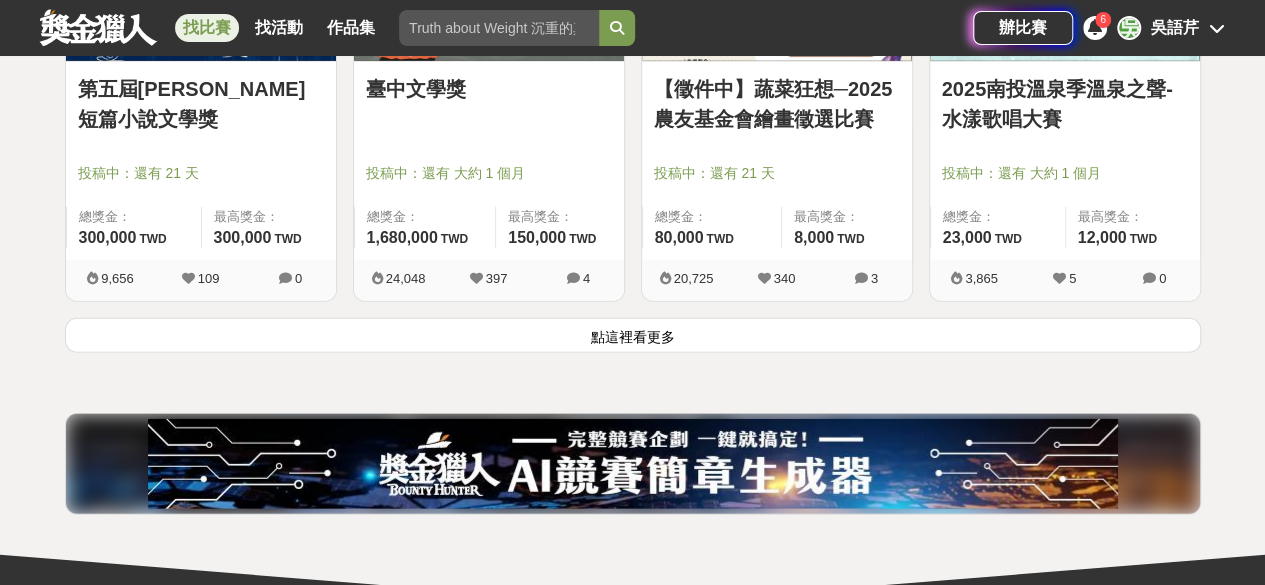 click on "點這裡看更多" at bounding box center [633, 335] 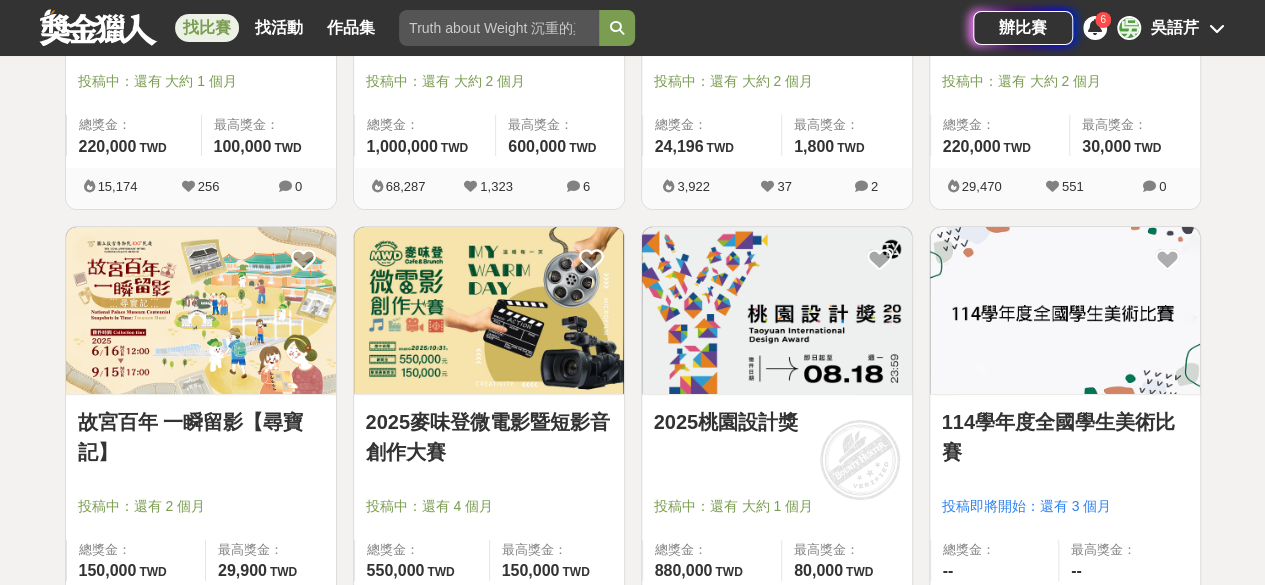 scroll, scrollTop: 3609, scrollLeft: 0, axis: vertical 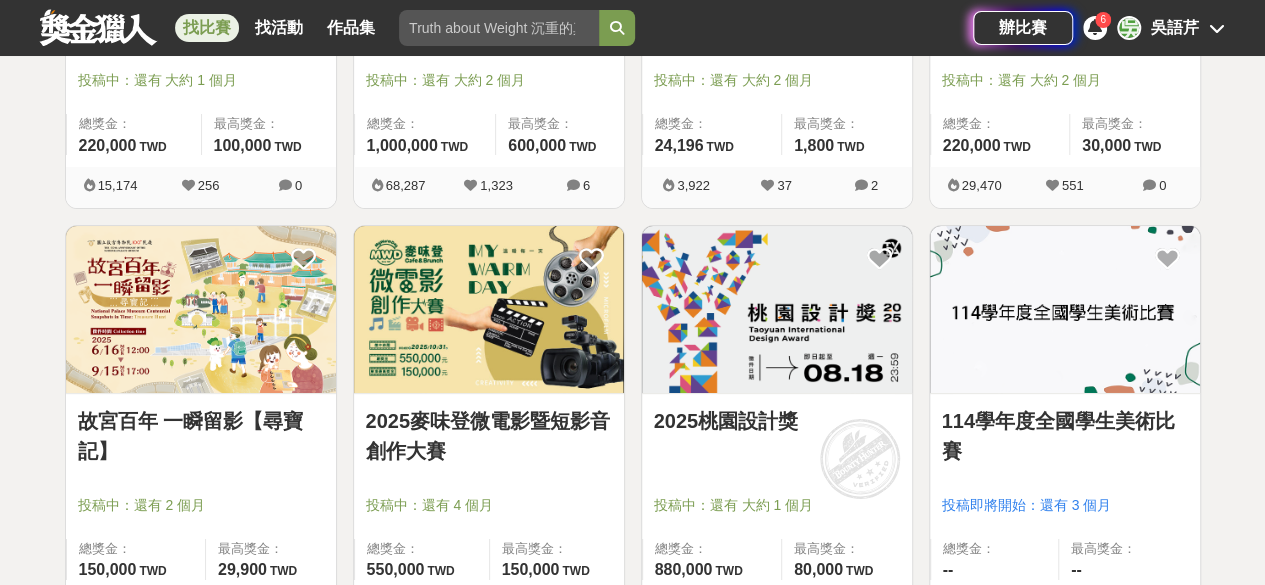 click on "故宮百年 一瞬留影【尋寶記】" at bounding box center (201, 436) 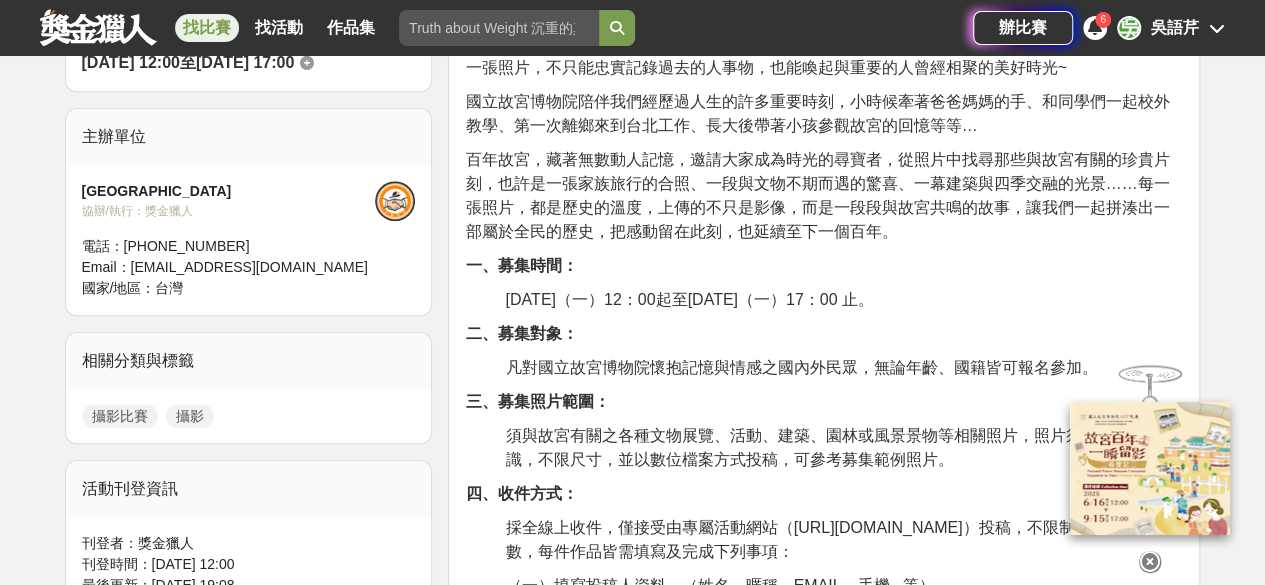 scroll, scrollTop: 698, scrollLeft: 0, axis: vertical 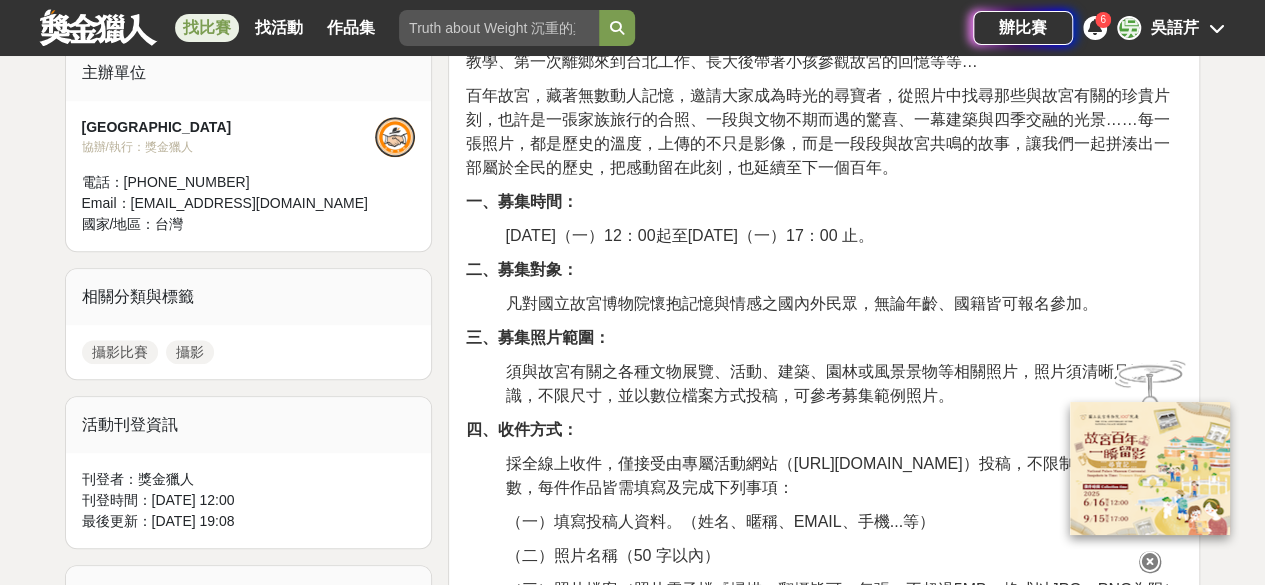 click at bounding box center (1150, 562) 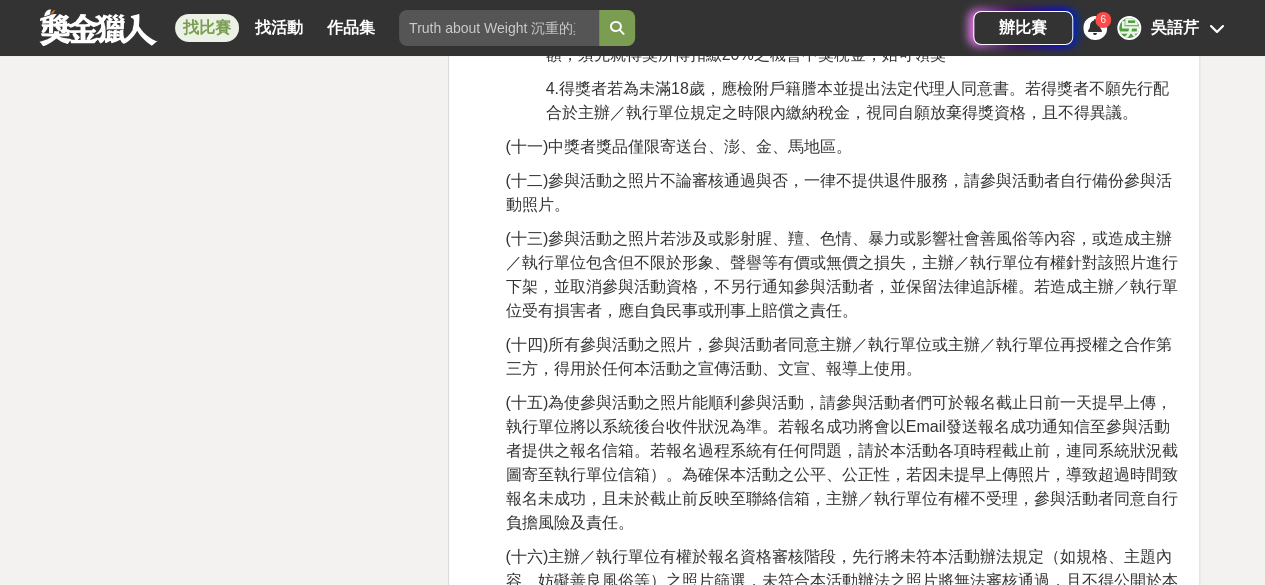 scroll, scrollTop: 4147, scrollLeft: 0, axis: vertical 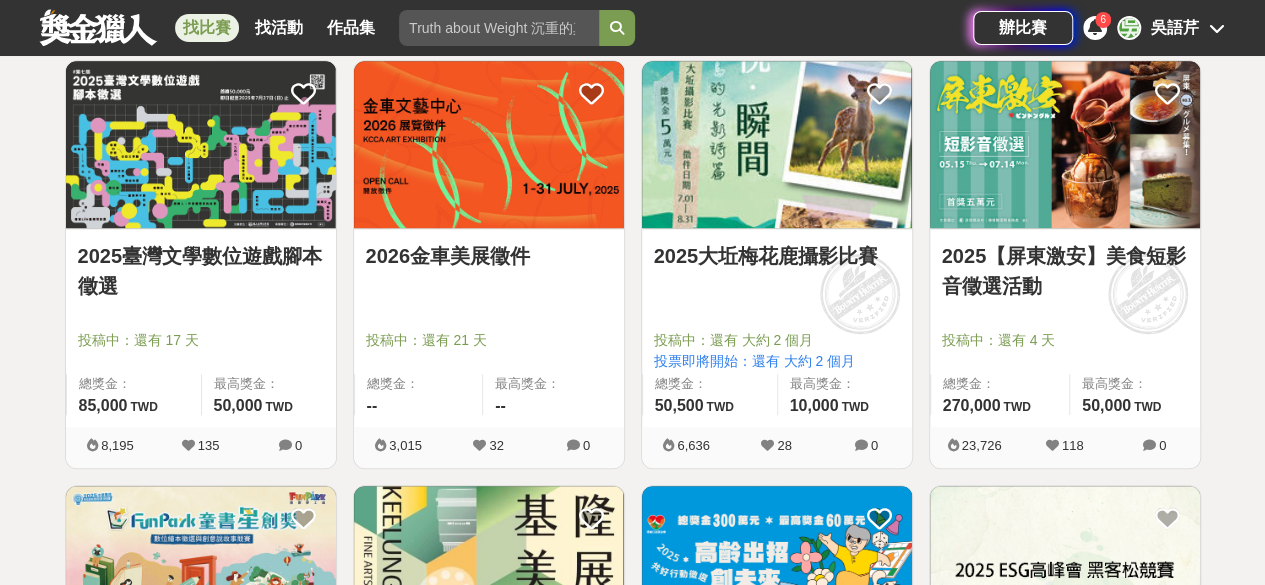 click on "2026金車美展徵件" at bounding box center [489, 256] 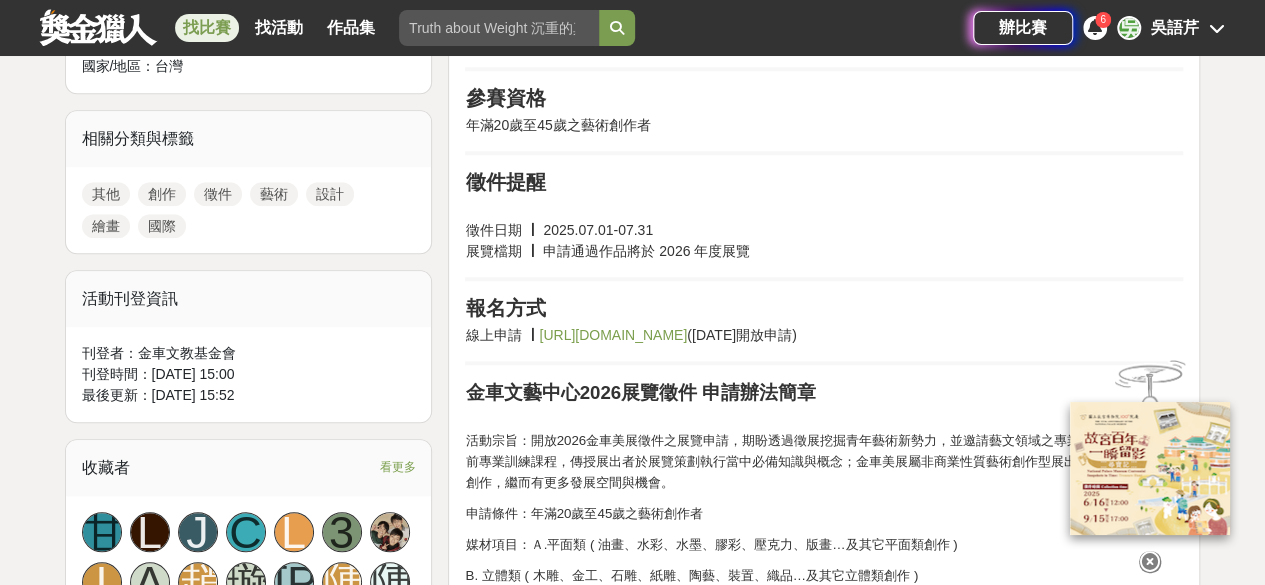 scroll, scrollTop: 855, scrollLeft: 0, axis: vertical 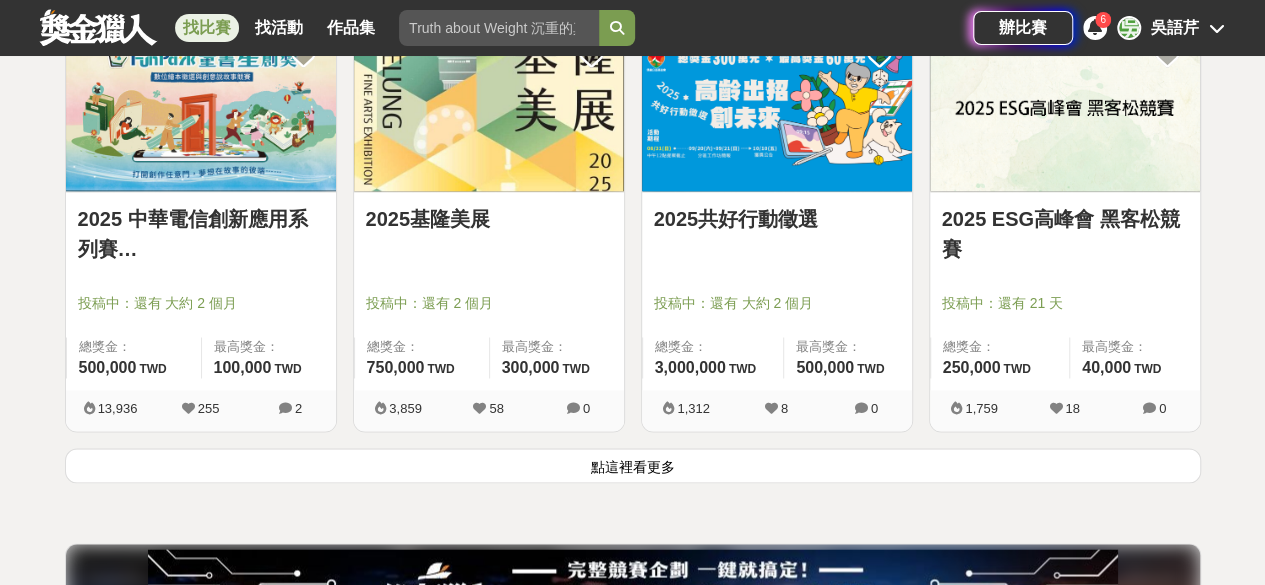 click on "點這裡看更多" at bounding box center (633, 465) 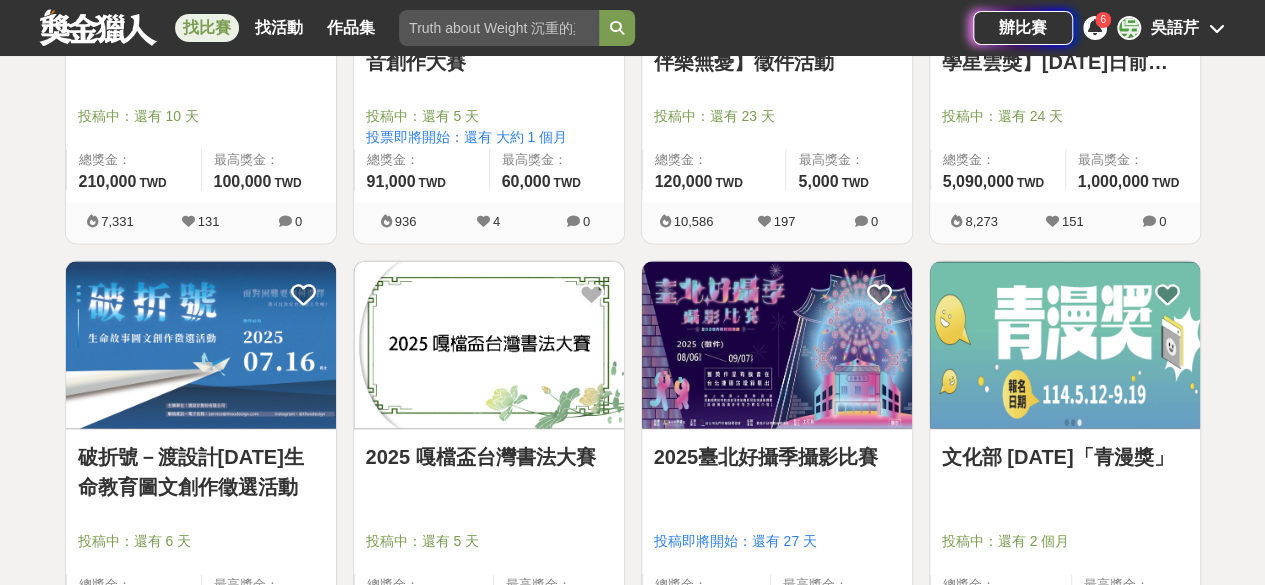 scroll, scrollTop: 5697, scrollLeft: 0, axis: vertical 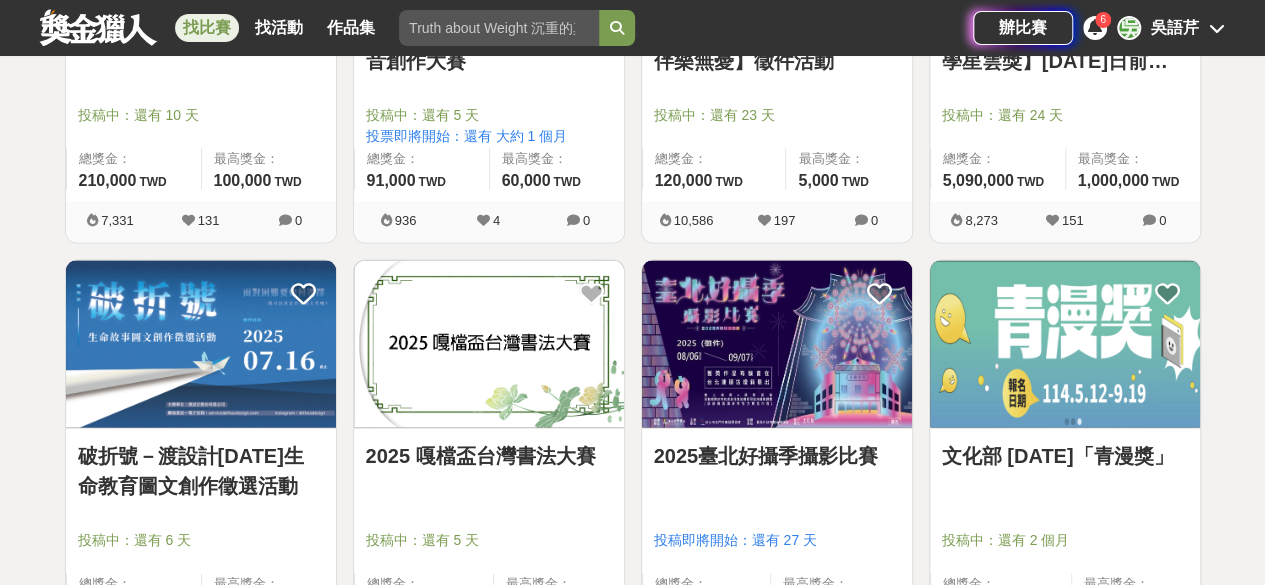 click at bounding box center [1217, 28] 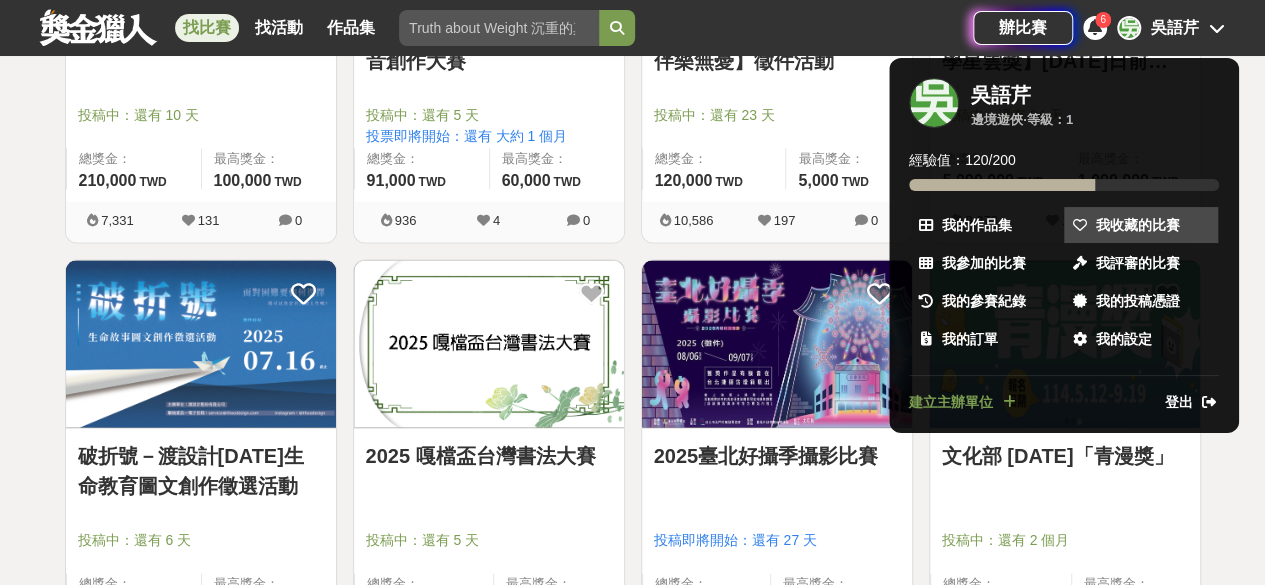 click on "我收藏的比賽" at bounding box center (1138, 225) 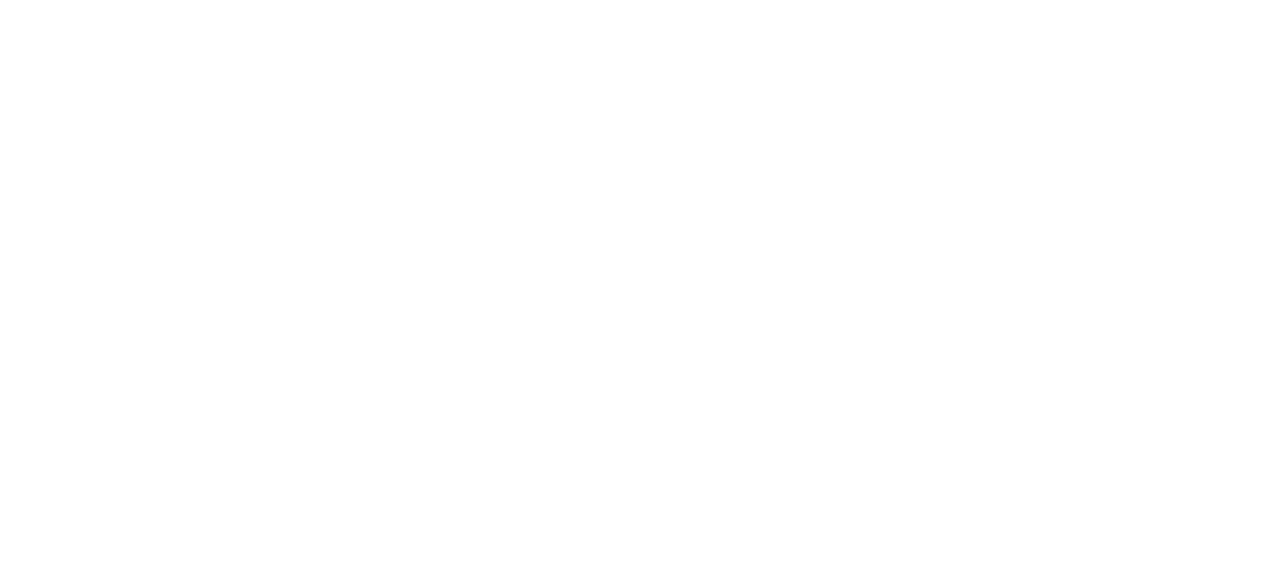 scroll, scrollTop: 0, scrollLeft: 0, axis: both 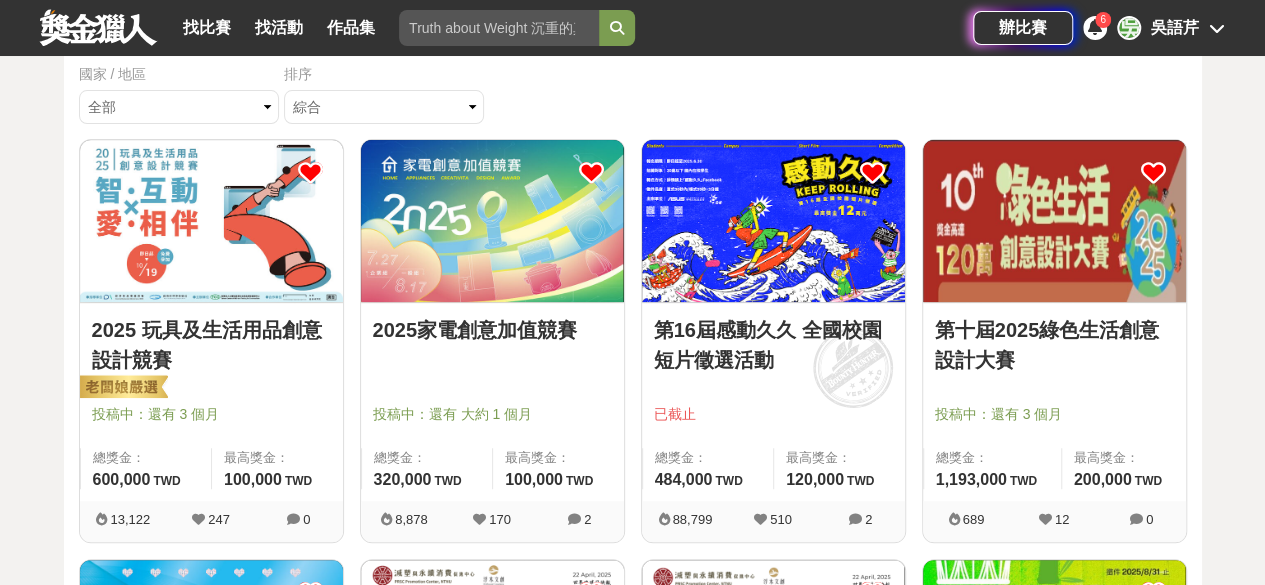 click at bounding box center [872, 172] 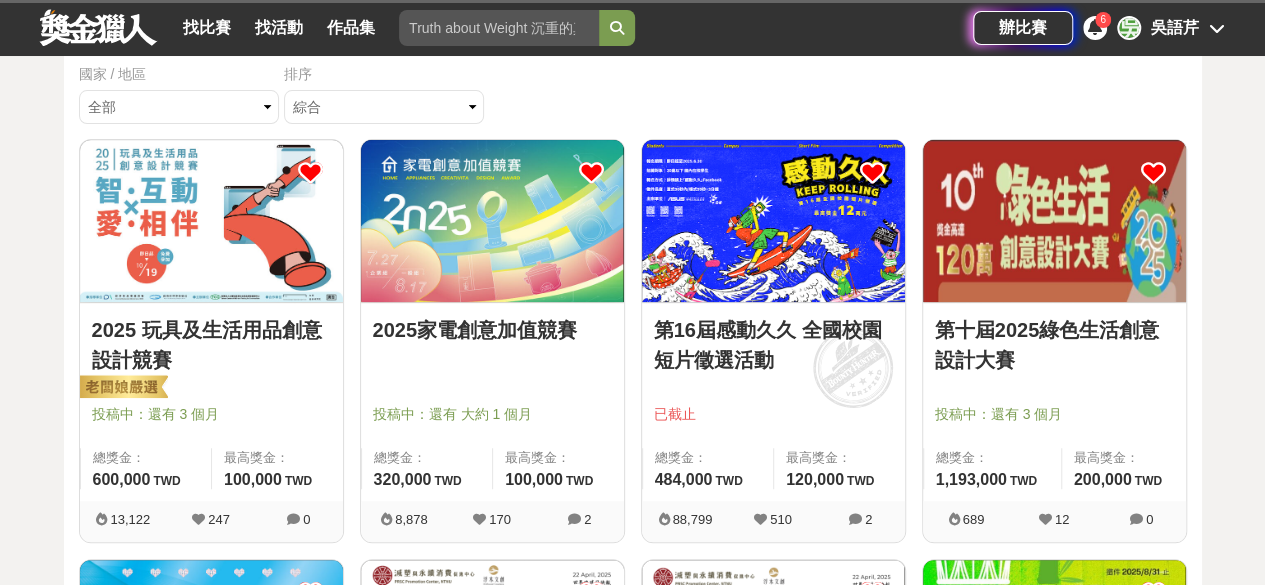 click at bounding box center [872, 172] 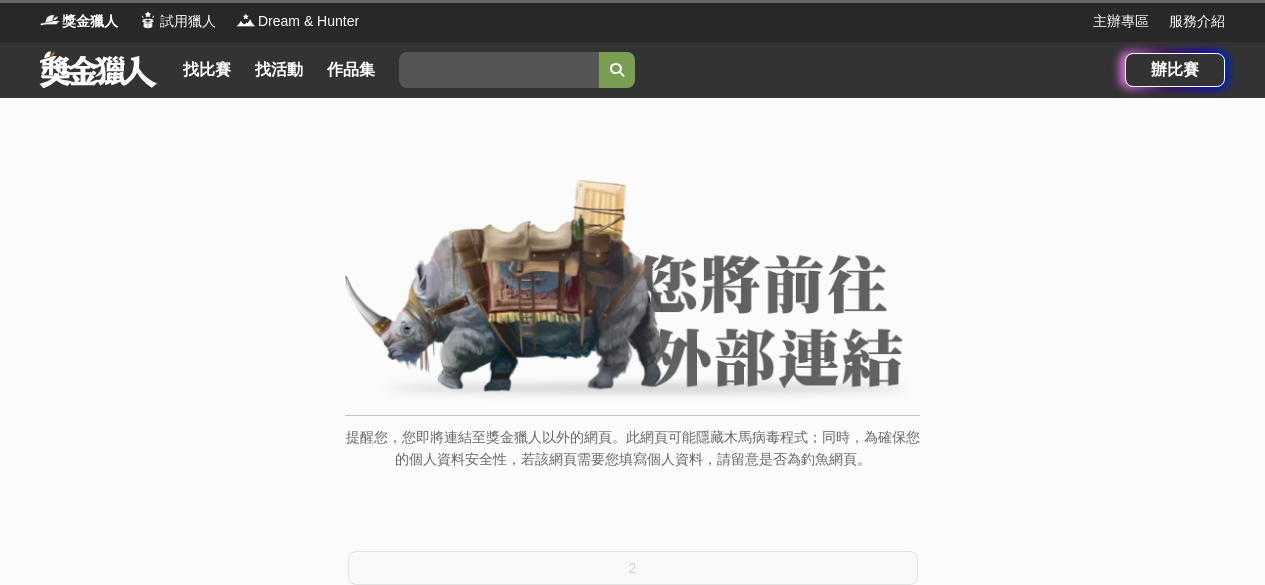 scroll, scrollTop: 0, scrollLeft: 0, axis: both 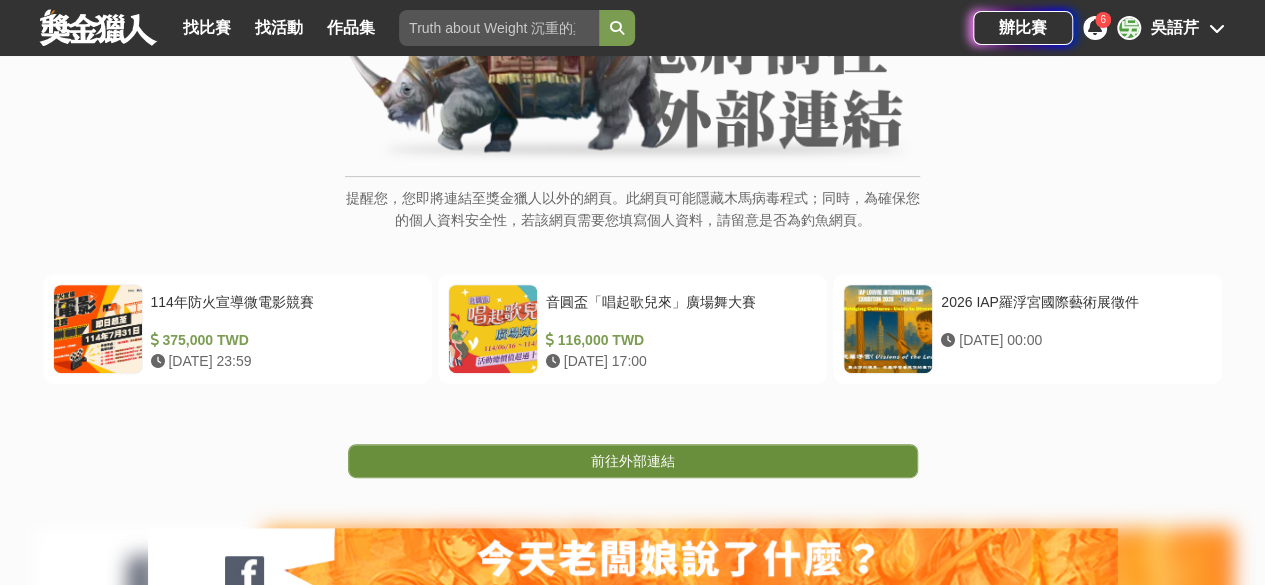 click on "前往外部連結" at bounding box center [633, 461] 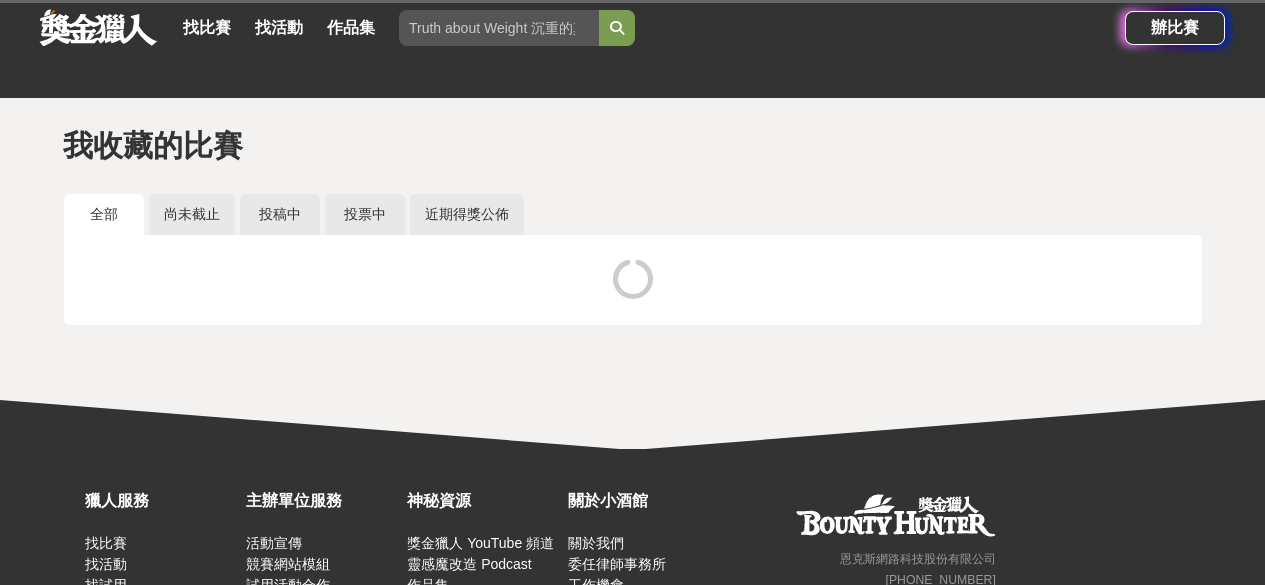scroll, scrollTop: 144, scrollLeft: 0, axis: vertical 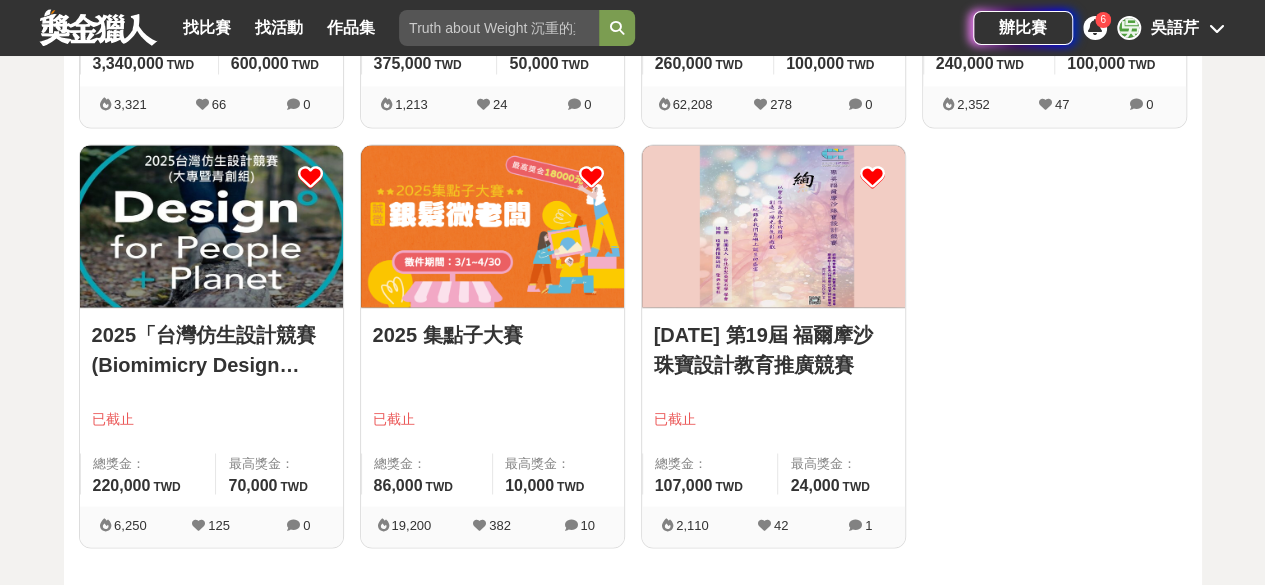 click at bounding box center [872, 177] 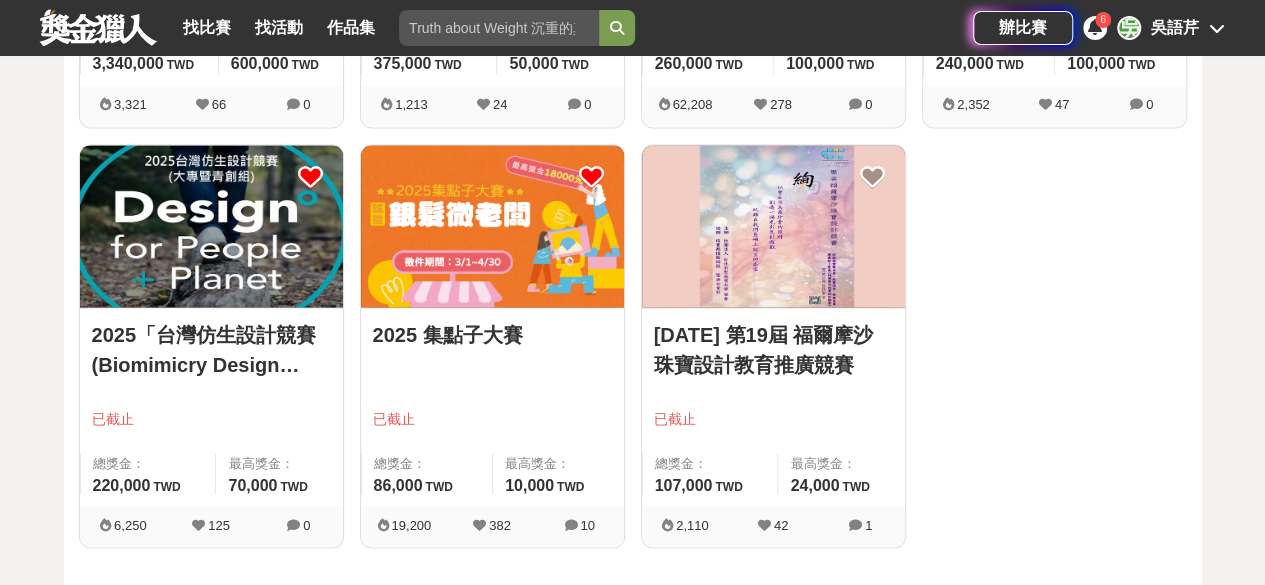 click at bounding box center [591, 177] 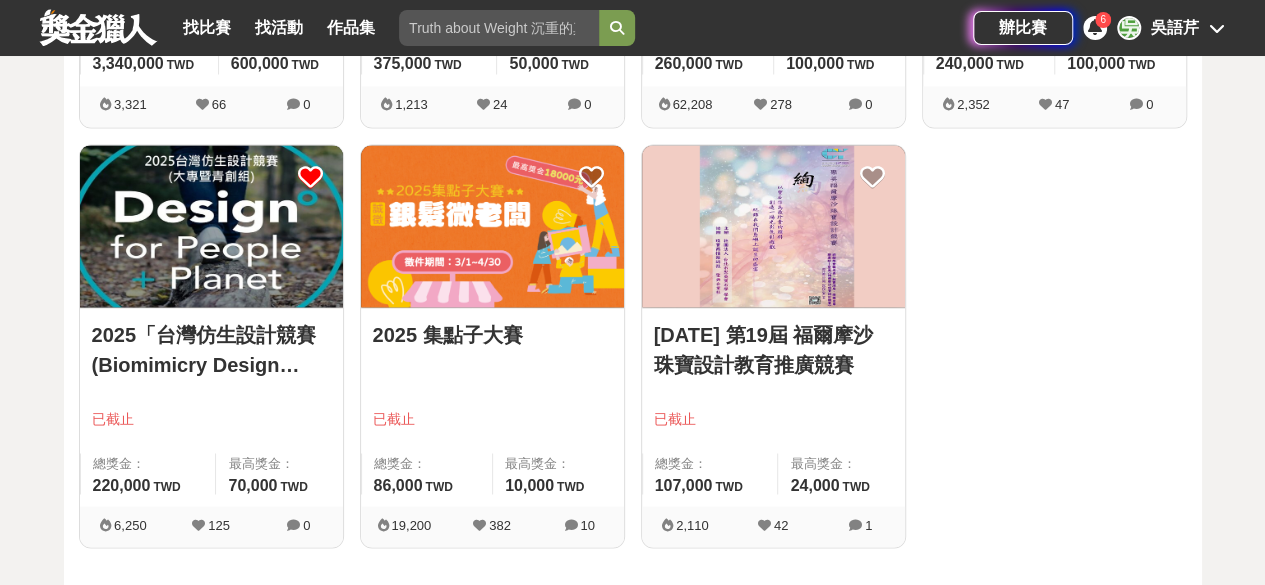 click at bounding box center [310, 177] 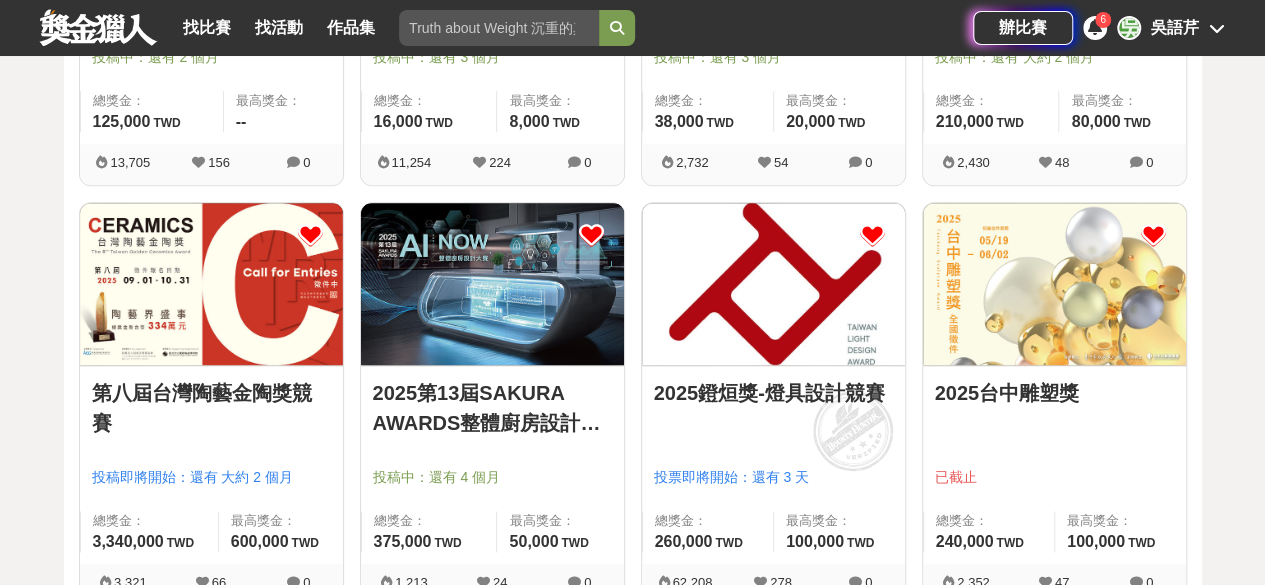 scroll, scrollTop: 948, scrollLeft: 0, axis: vertical 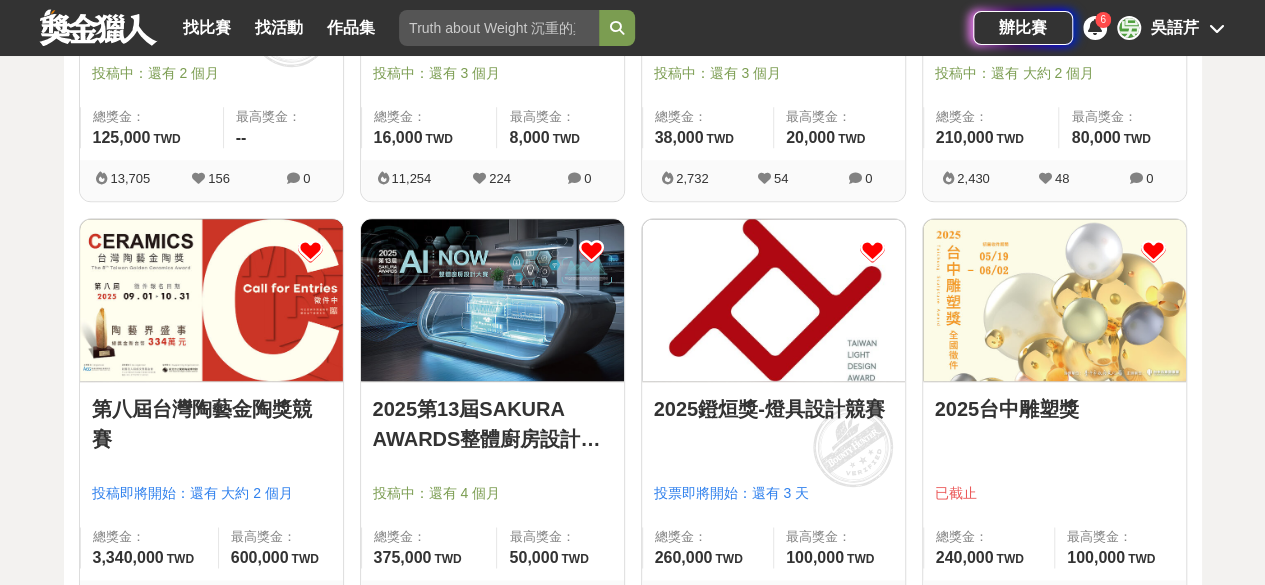 click at bounding box center (1153, 251) 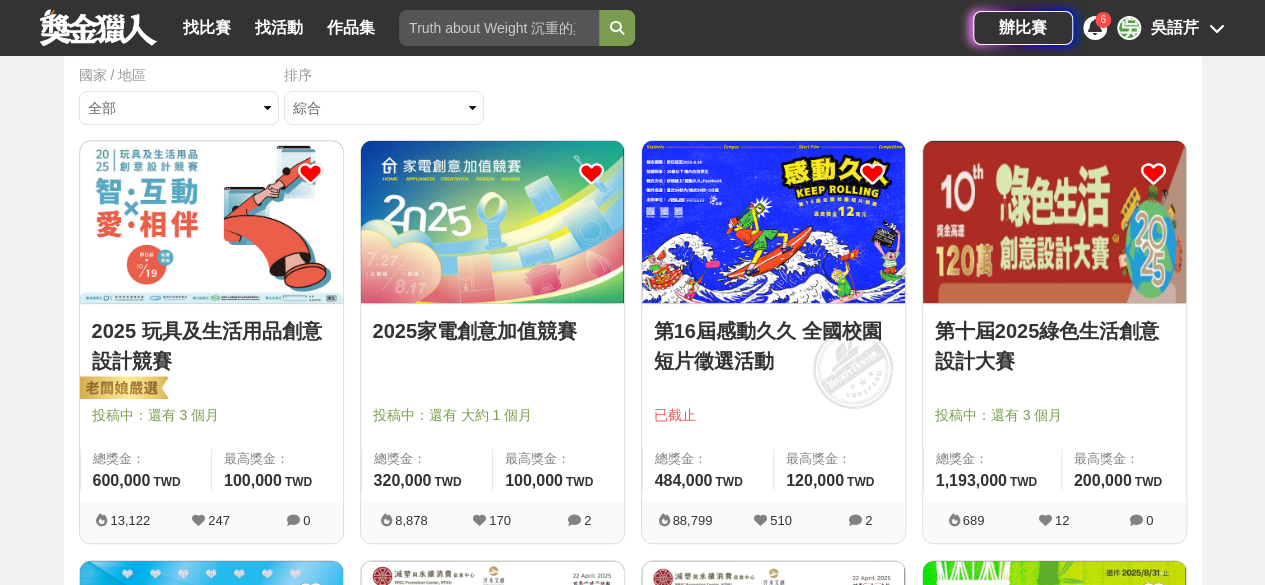 scroll, scrollTop: 184, scrollLeft: 0, axis: vertical 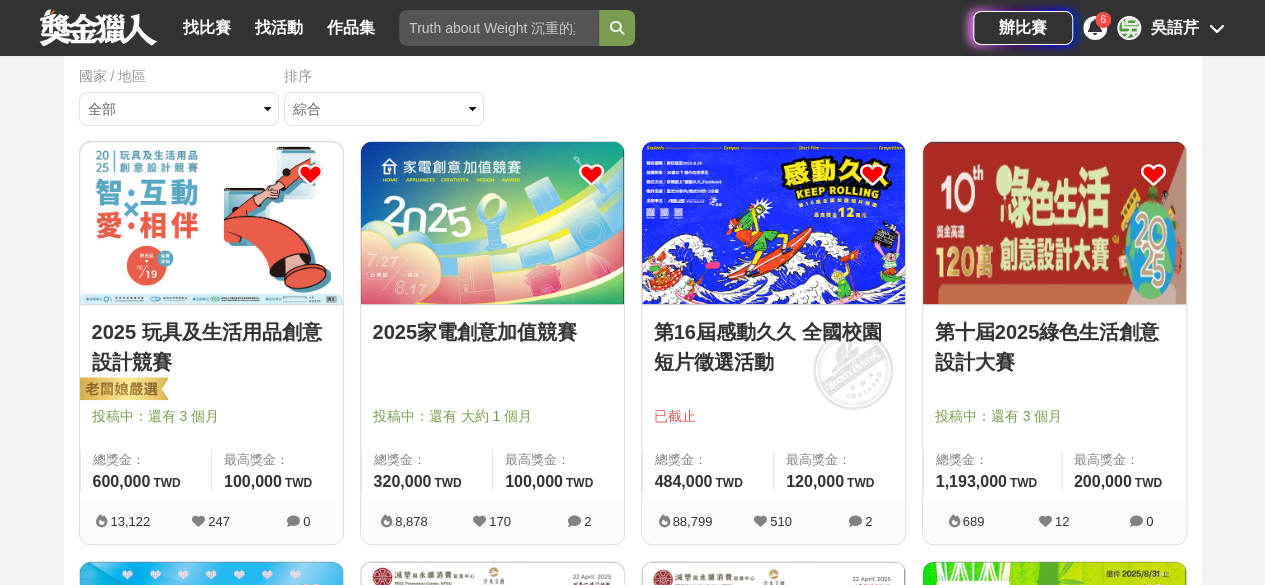click at bounding box center (872, 174) 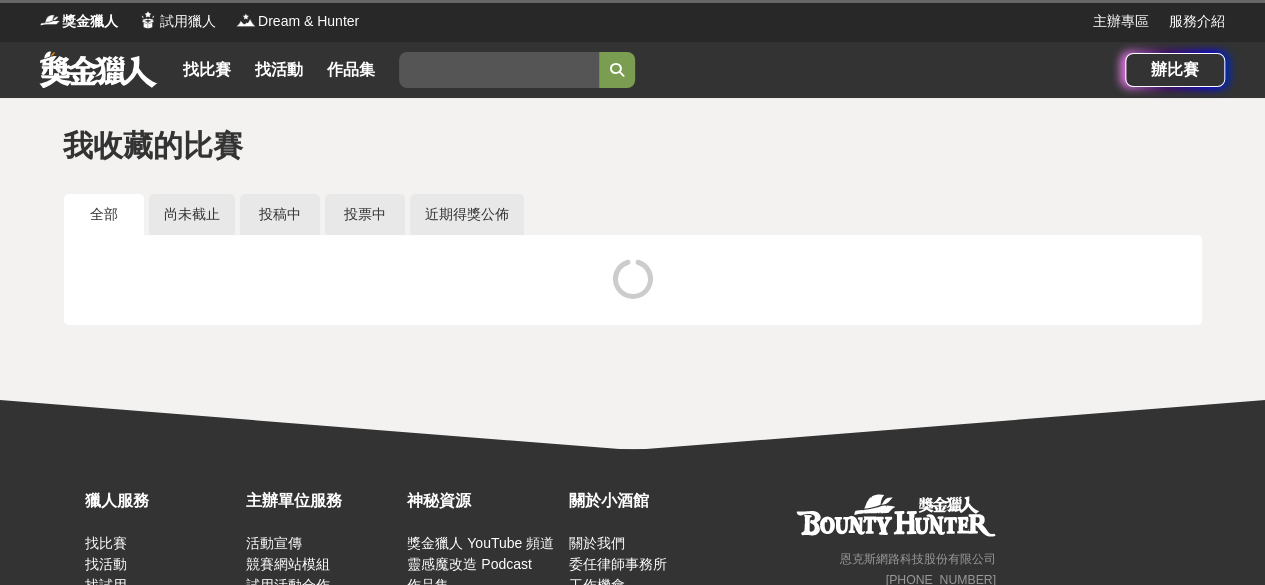 scroll, scrollTop: 113, scrollLeft: 0, axis: vertical 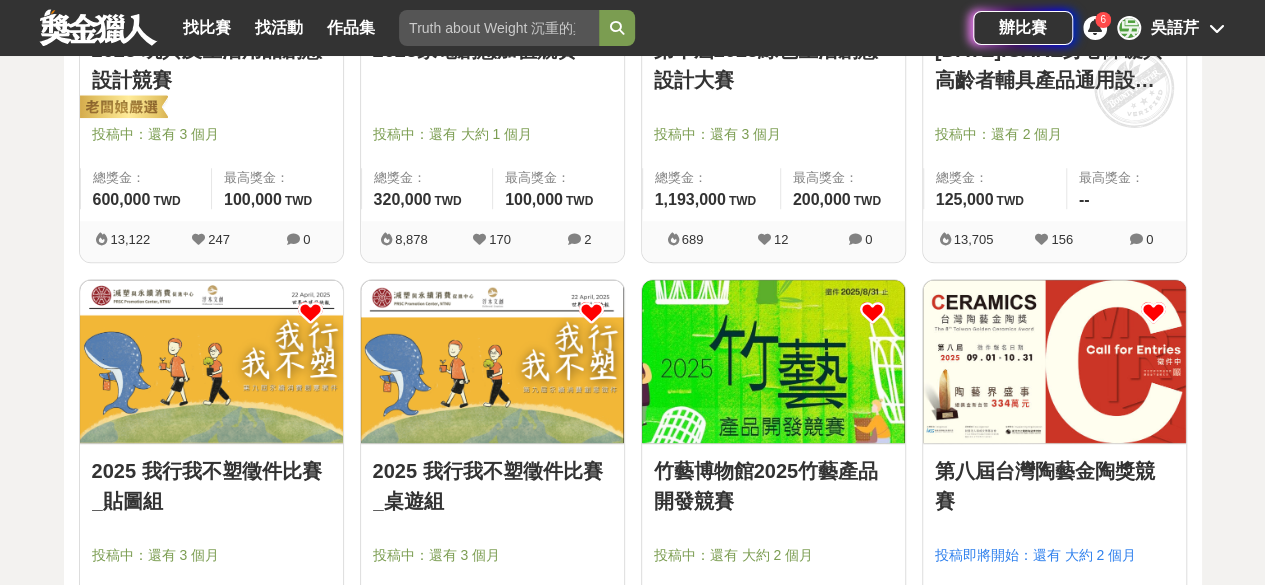 click at bounding box center (1153, 312) 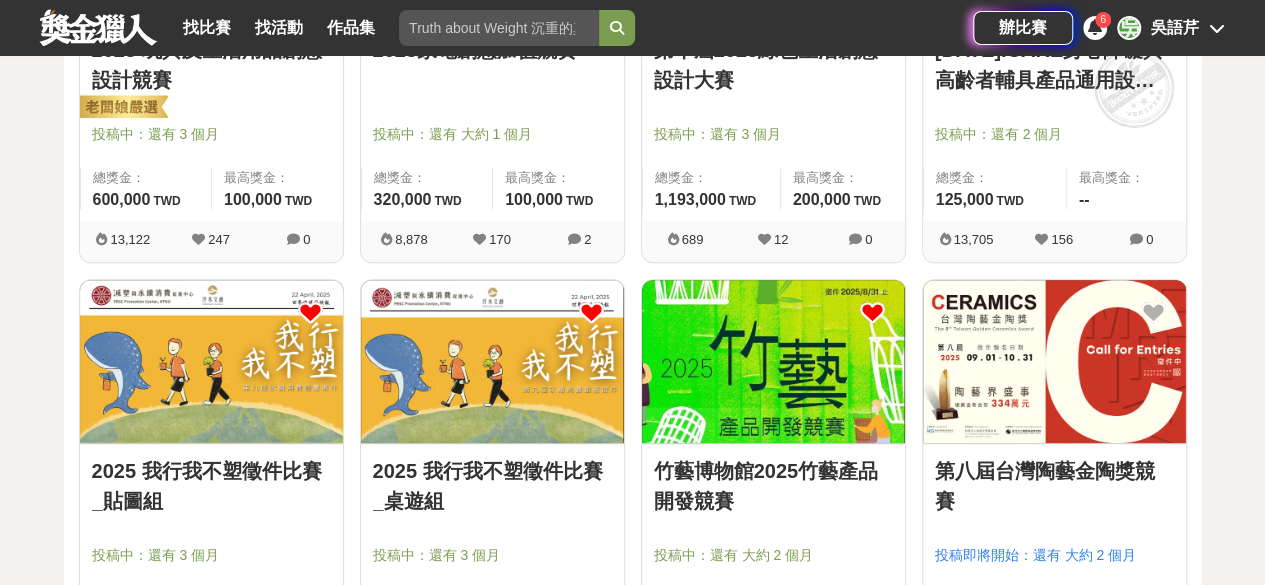 click at bounding box center [872, 312] 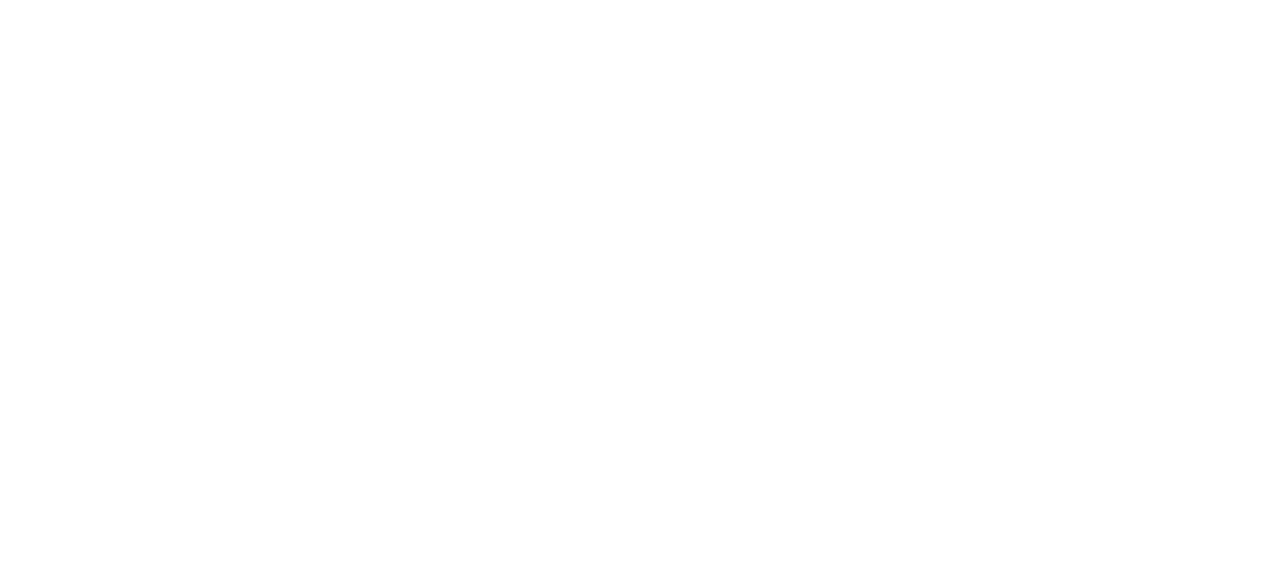 scroll, scrollTop: 0, scrollLeft: 0, axis: both 